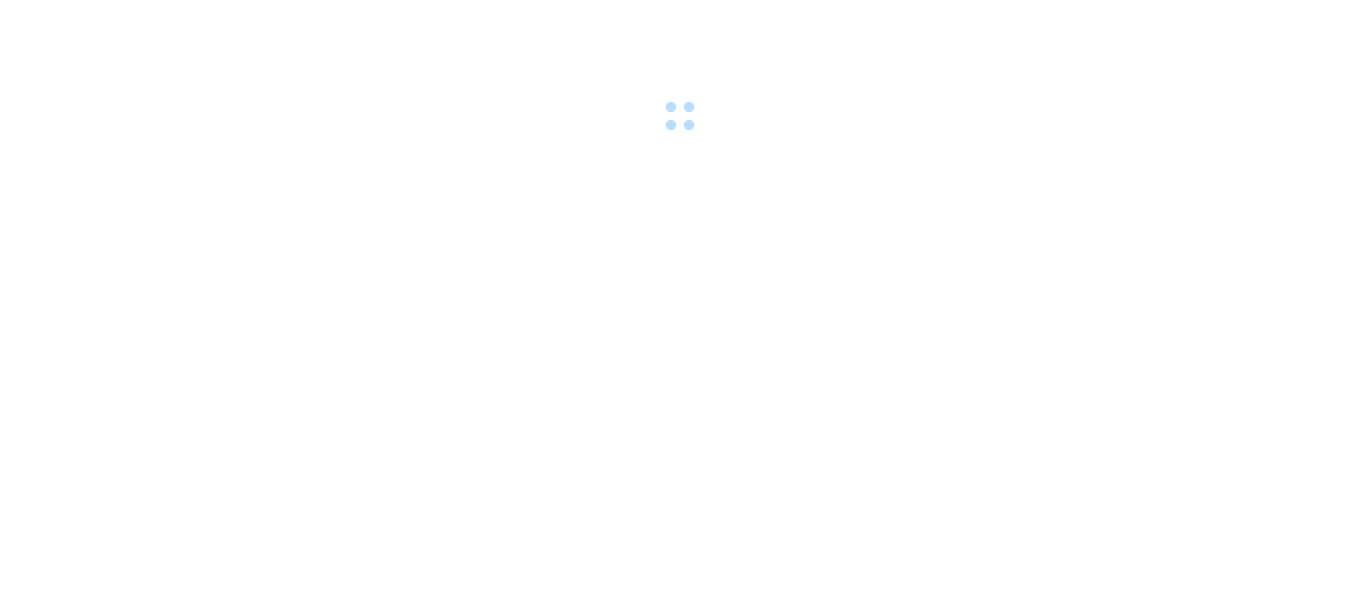 scroll, scrollTop: 0, scrollLeft: 0, axis: both 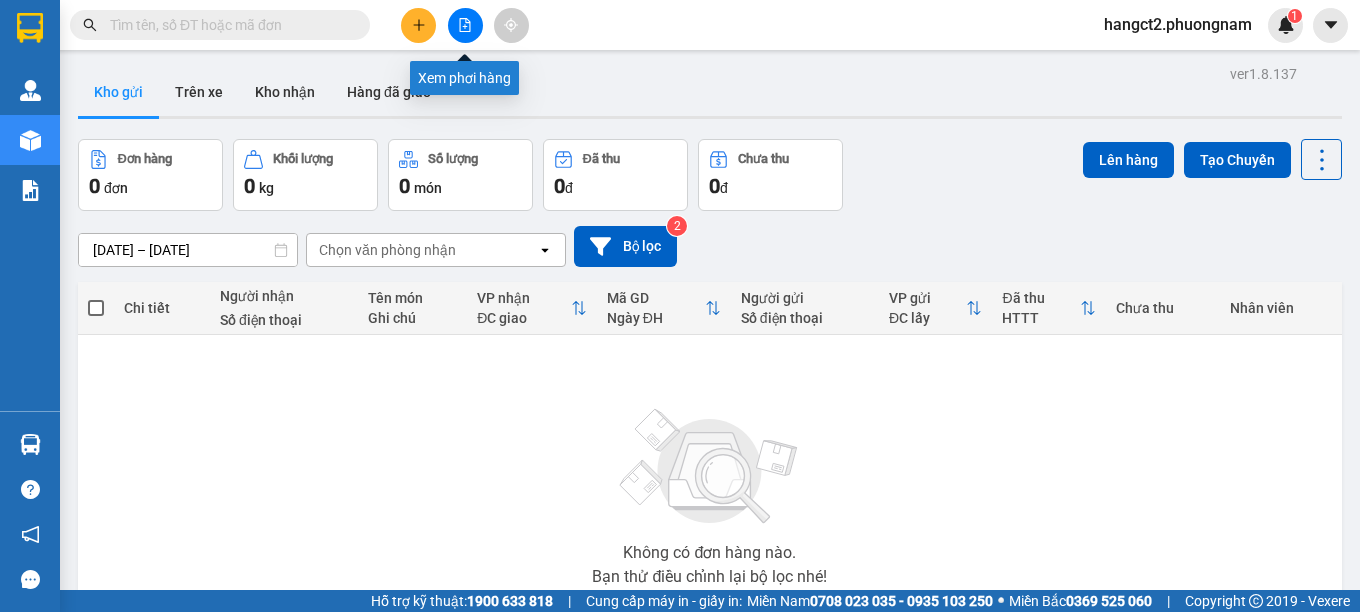 click 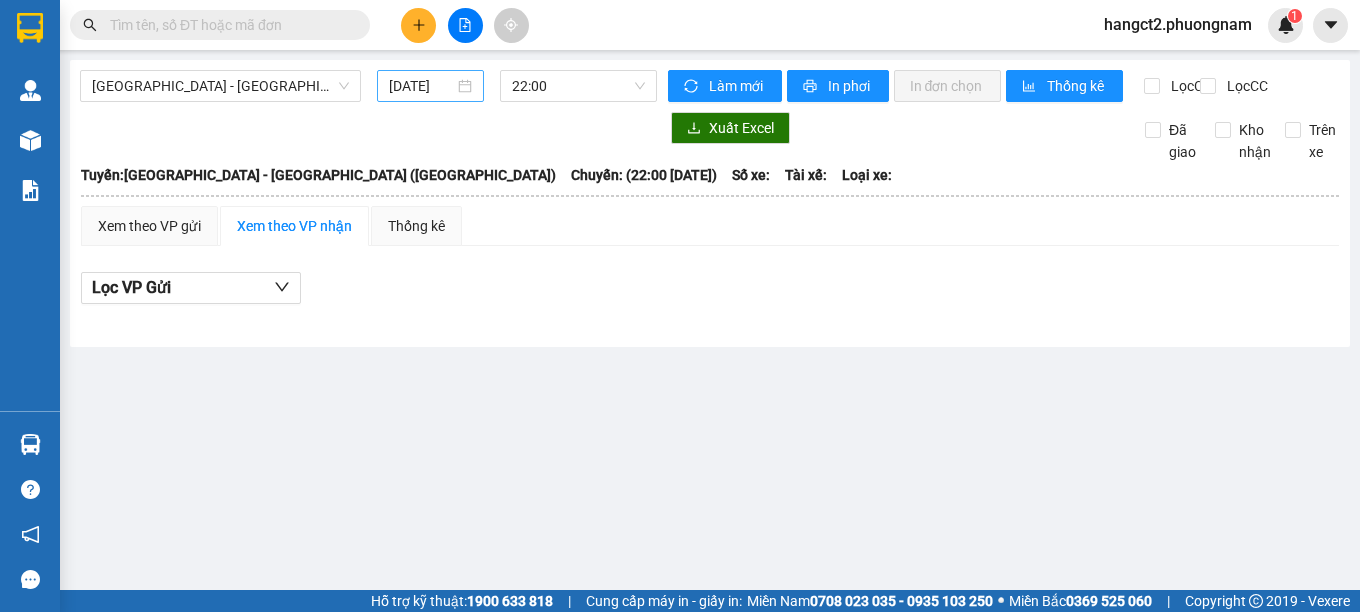 click on "[DATE]" at bounding box center [422, 86] 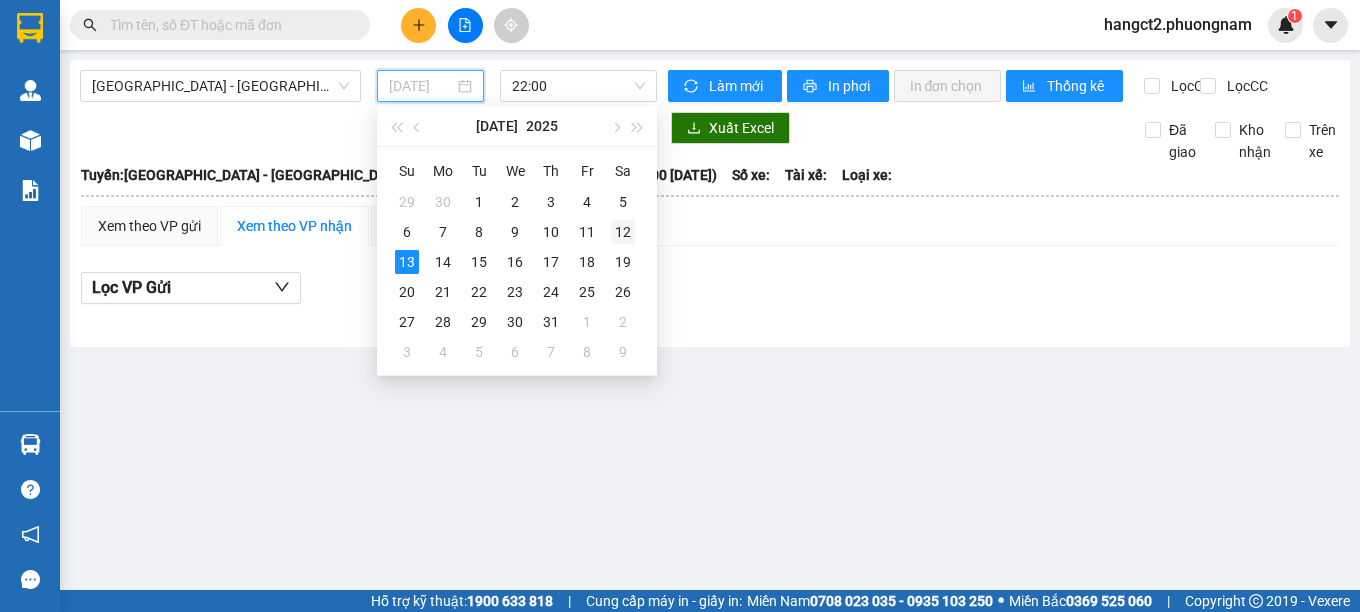 click on "12" at bounding box center (623, 232) 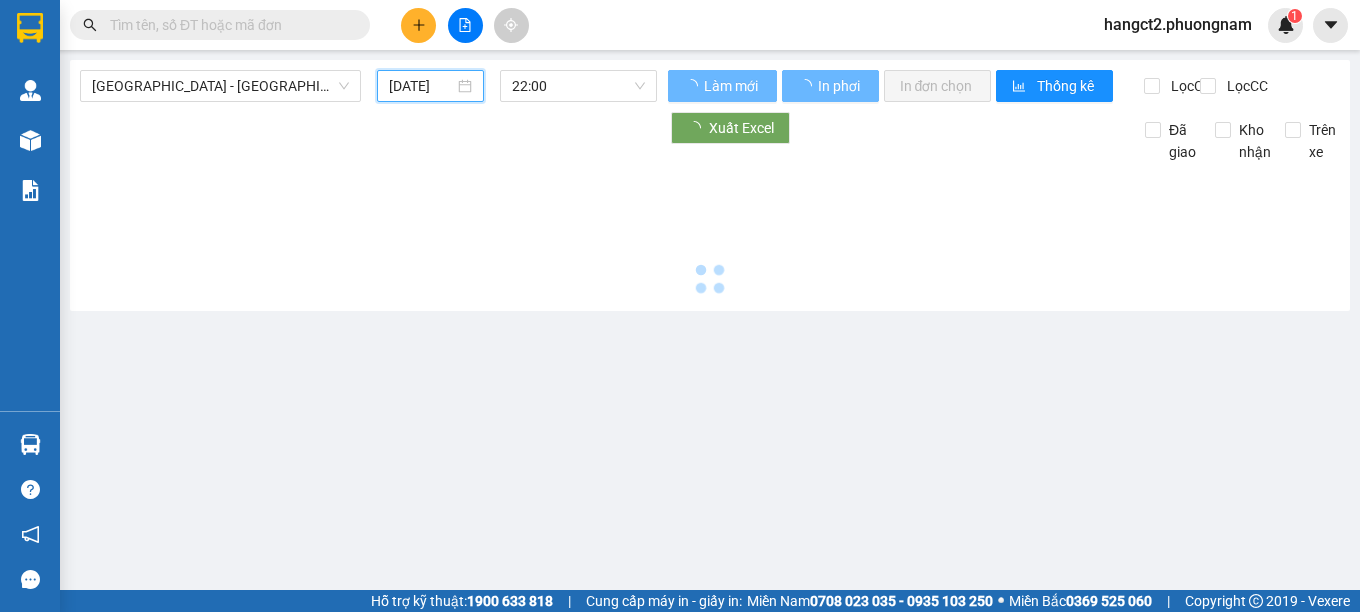 type on "[DATE]" 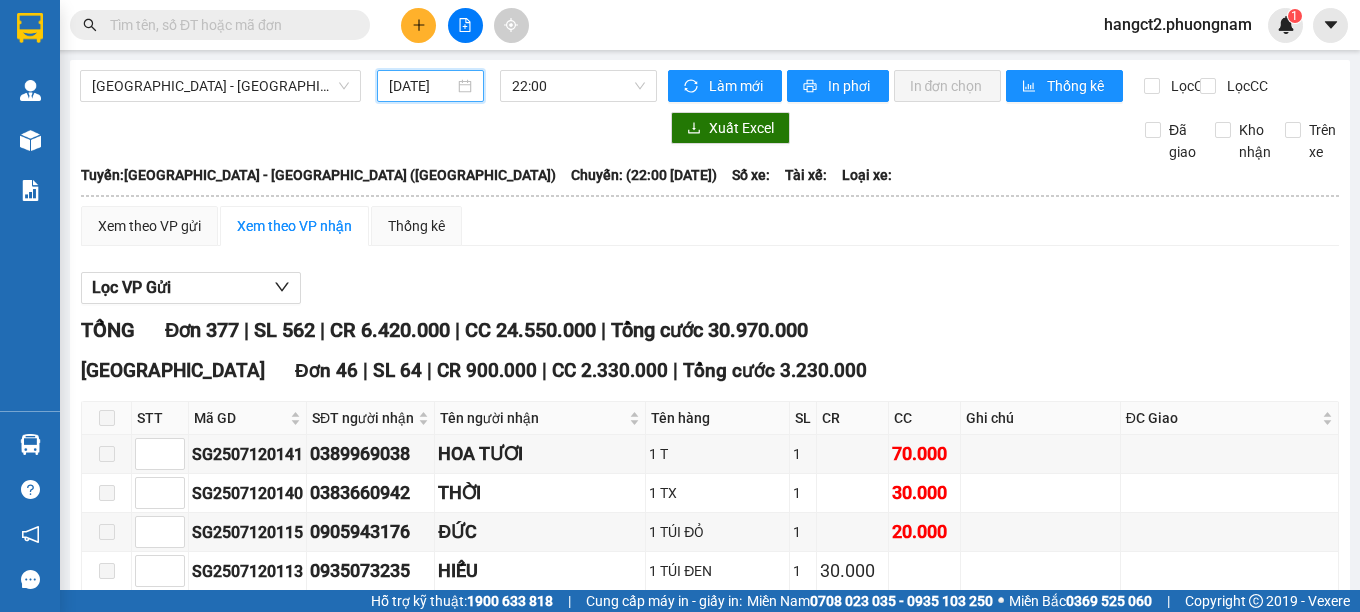 scroll, scrollTop: 700, scrollLeft: 0, axis: vertical 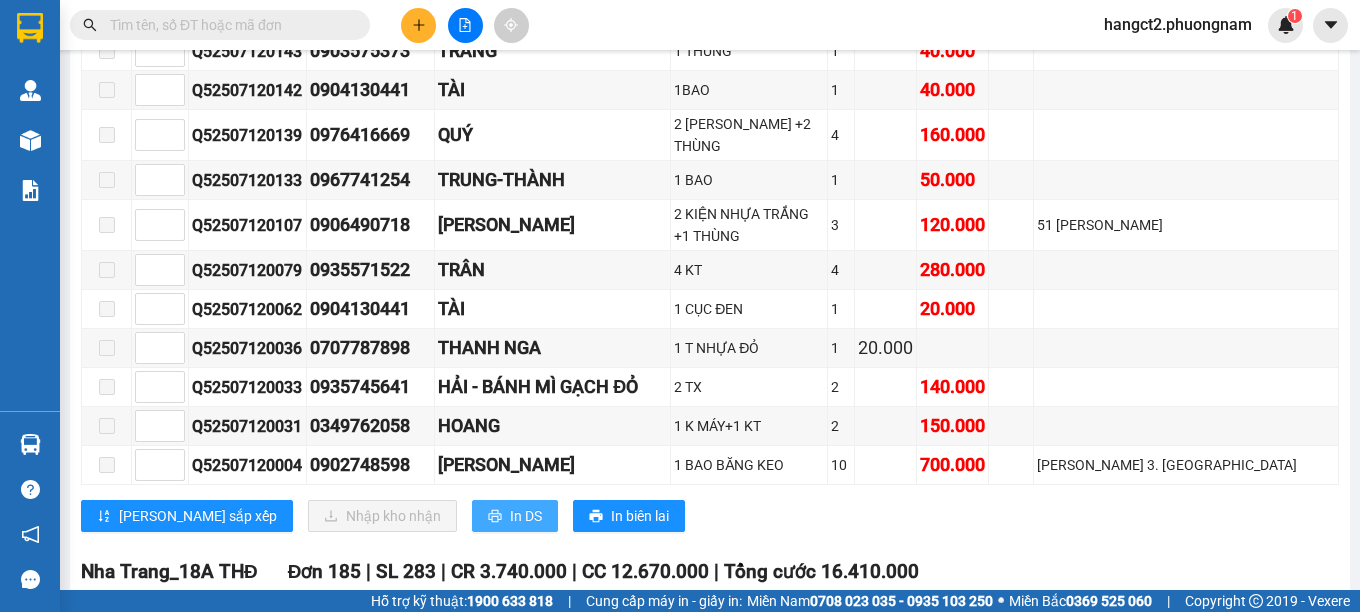 click on "In DS" at bounding box center (526, 516) 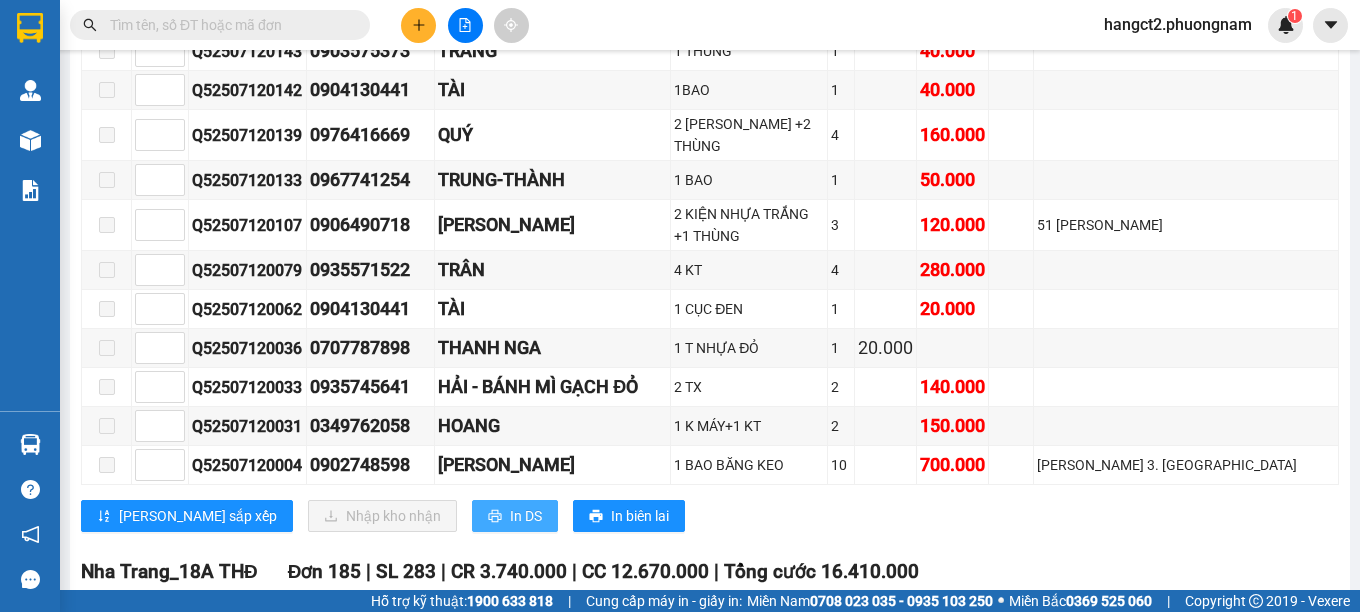 scroll, scrollTop: 0, scrollLeft: 0, axis: both 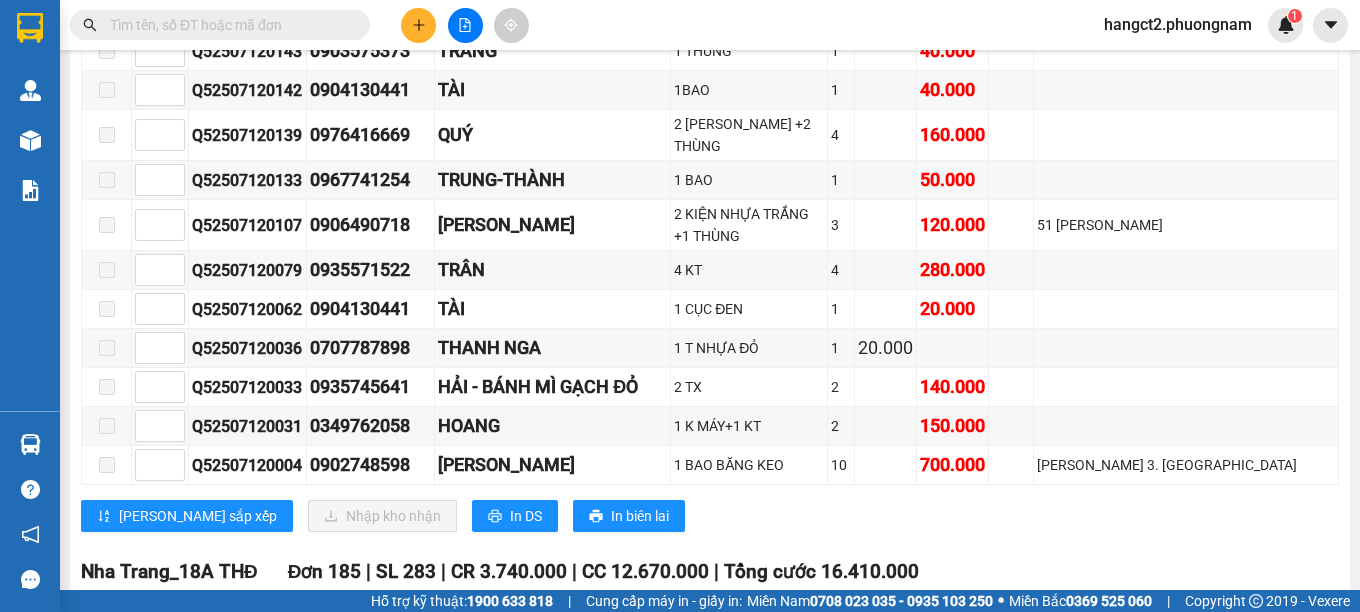 click at bounding box center [228, 25] 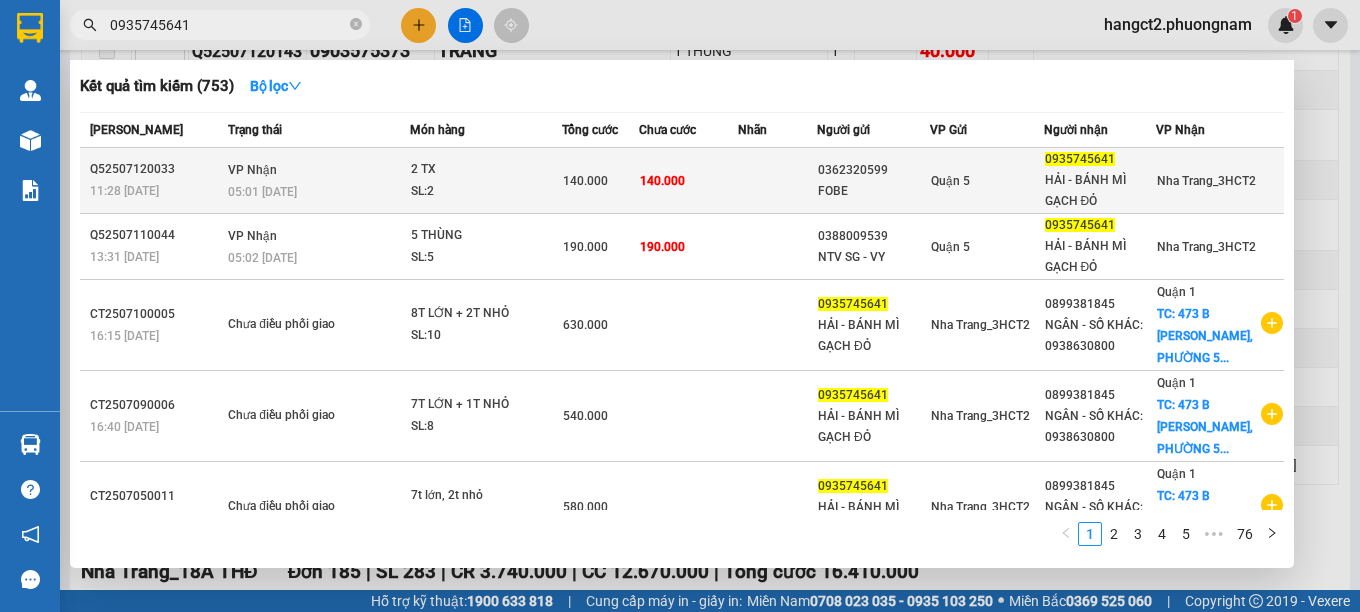 type on "0935745641" 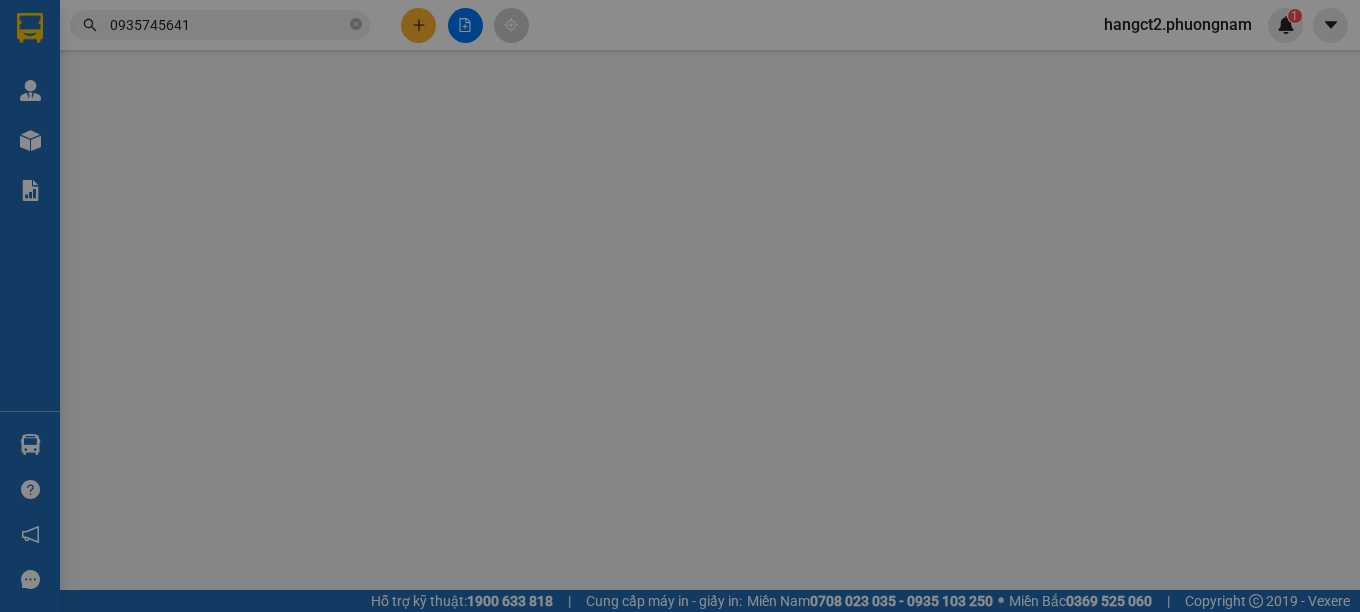 scroll, scrollTop: 0, scrollLeft: 0, axis: both 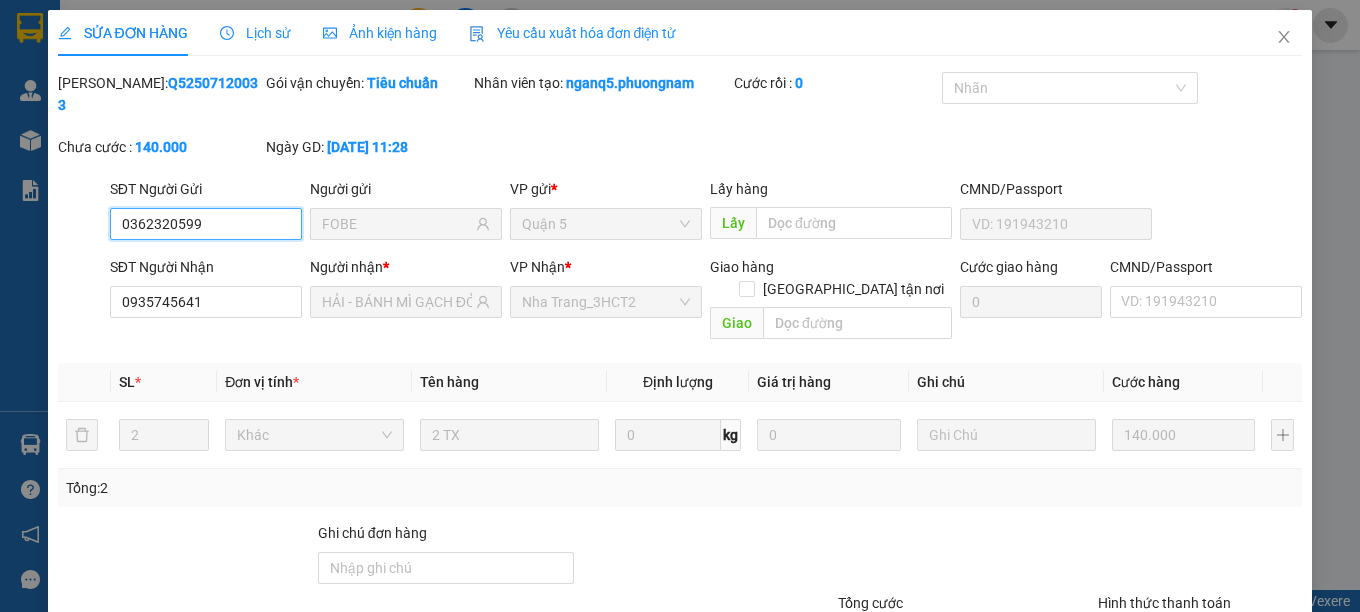 type on "0362320599" 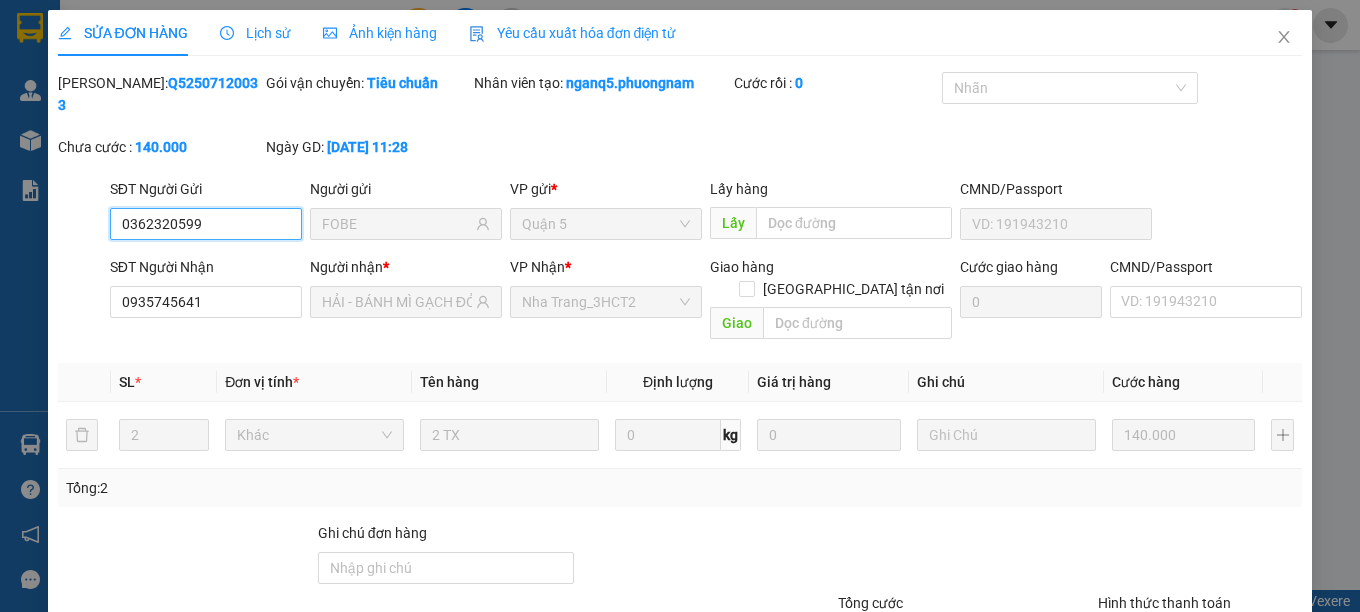 scroll, scrollTop: 132, scrollLeft: 0, axis: vertical 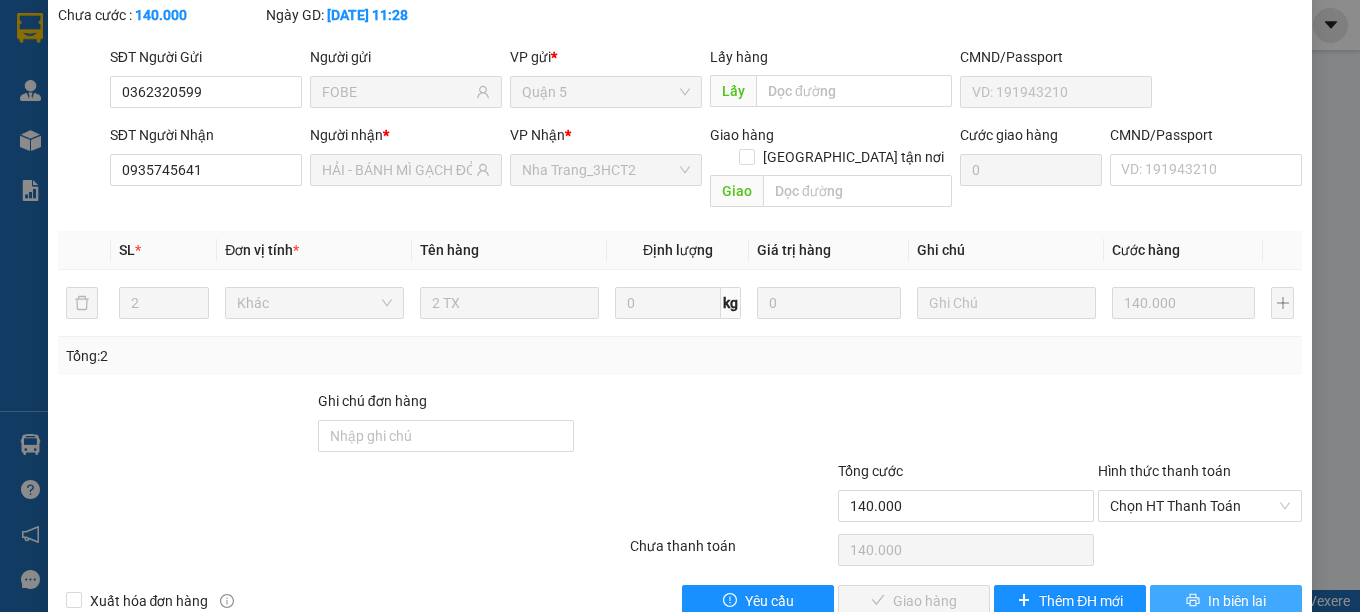 click on "In biên lai" at bounding box center [1226, 601] 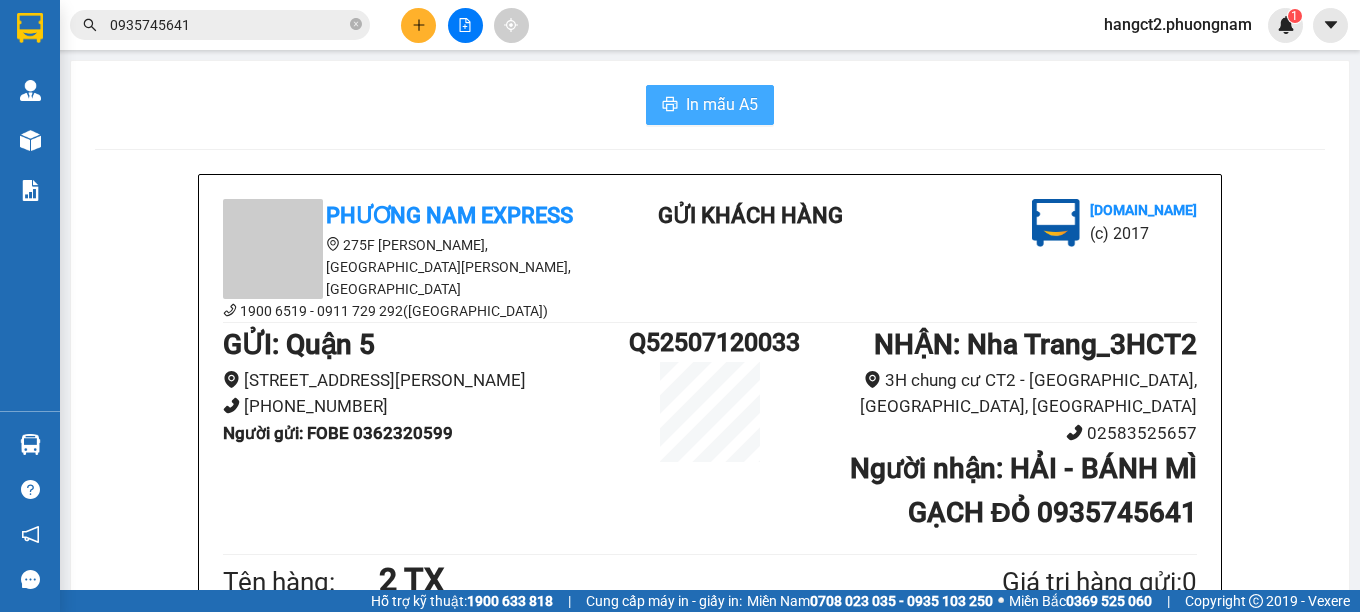 click on "In mẫu A5" at bounding box center [722, 104] 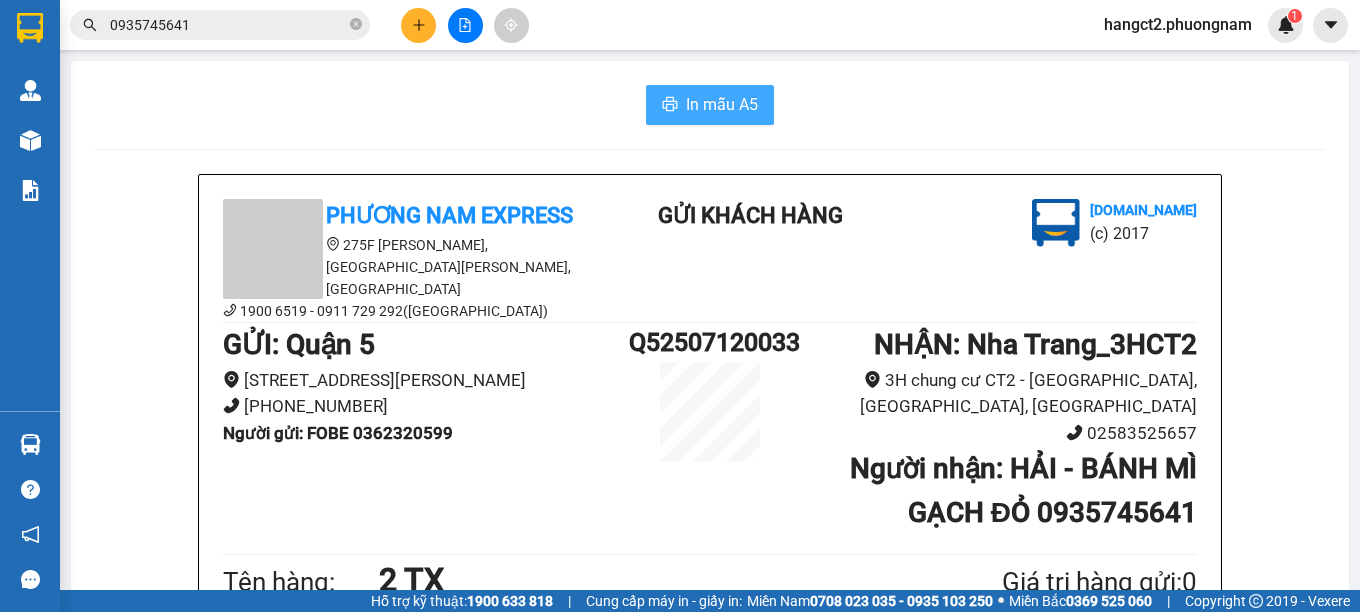 scroll, scrollTop: 0, scrollLeft: 0, axis: both 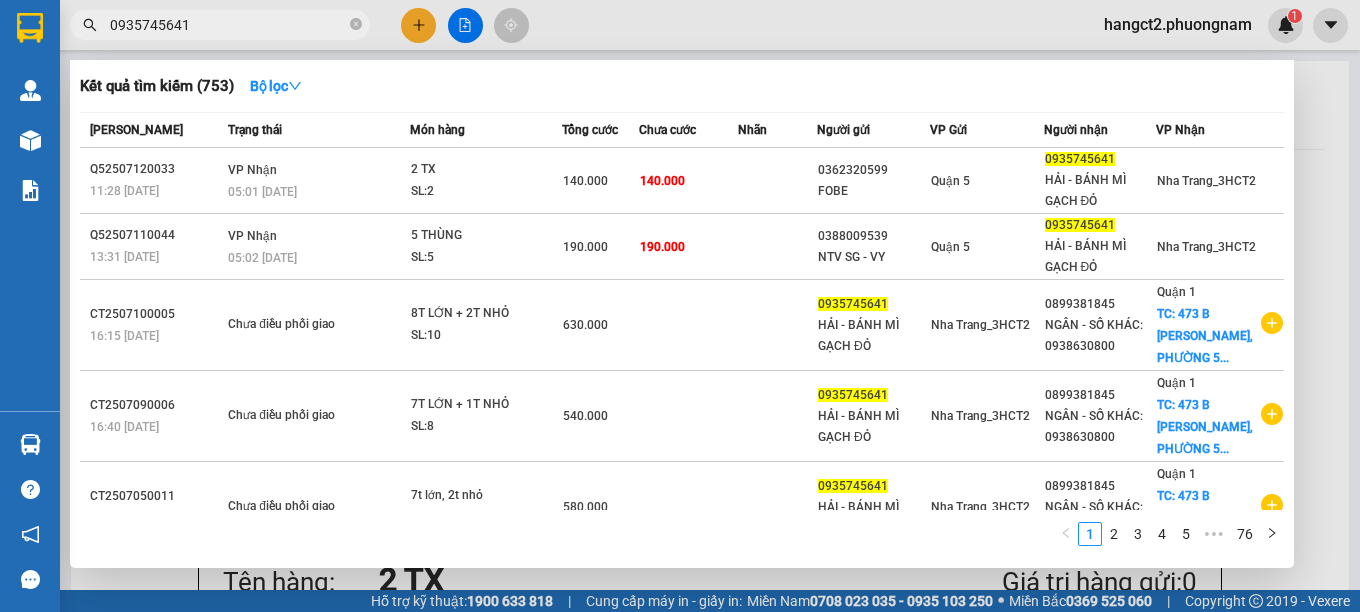 click on "0935745641" at bounding box center [228, 25] 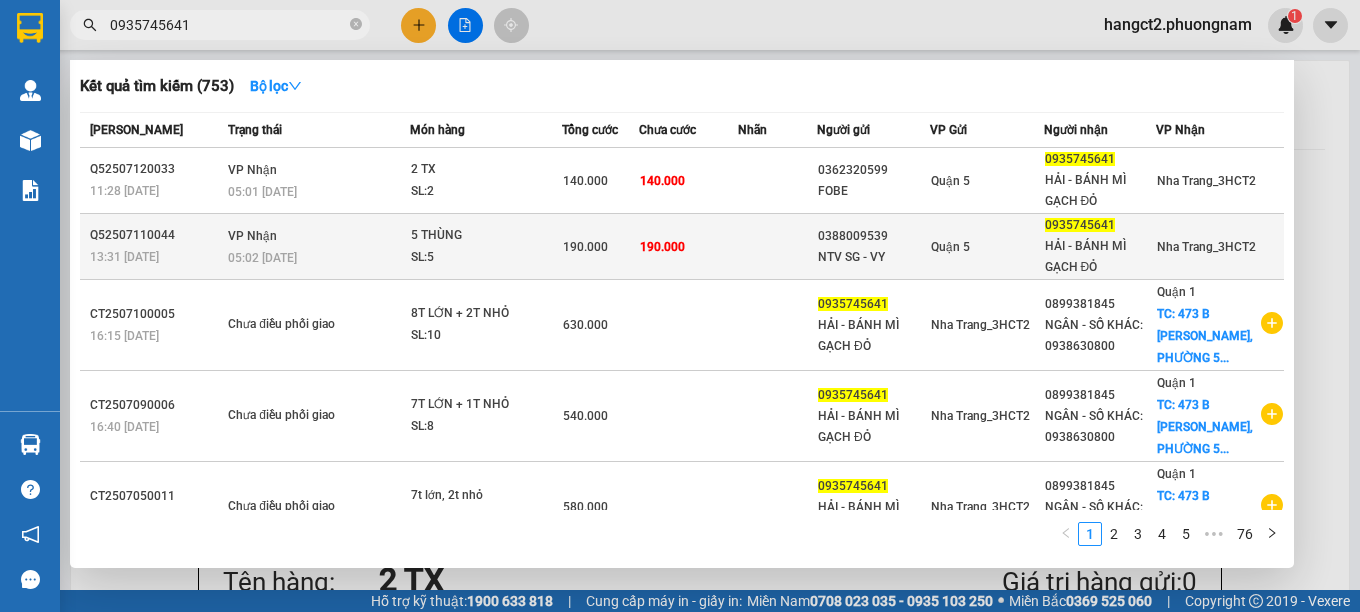 click on "5 THÙNG" at bounding box center (486, 236) 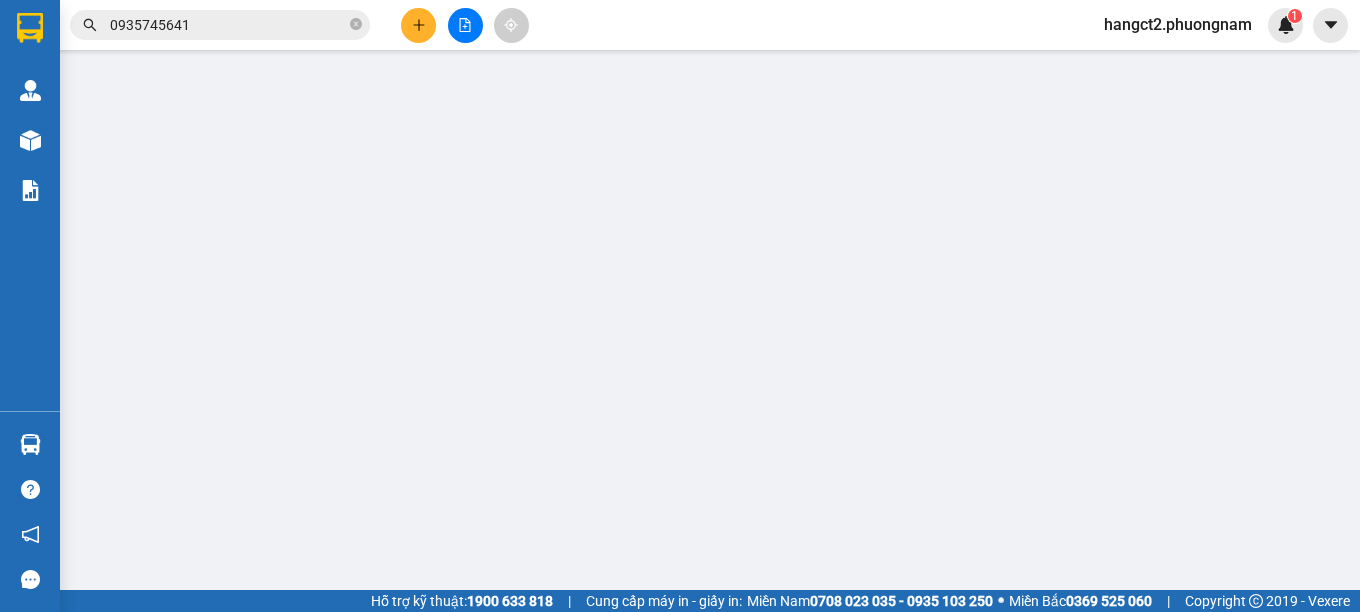 type on "0388009539" 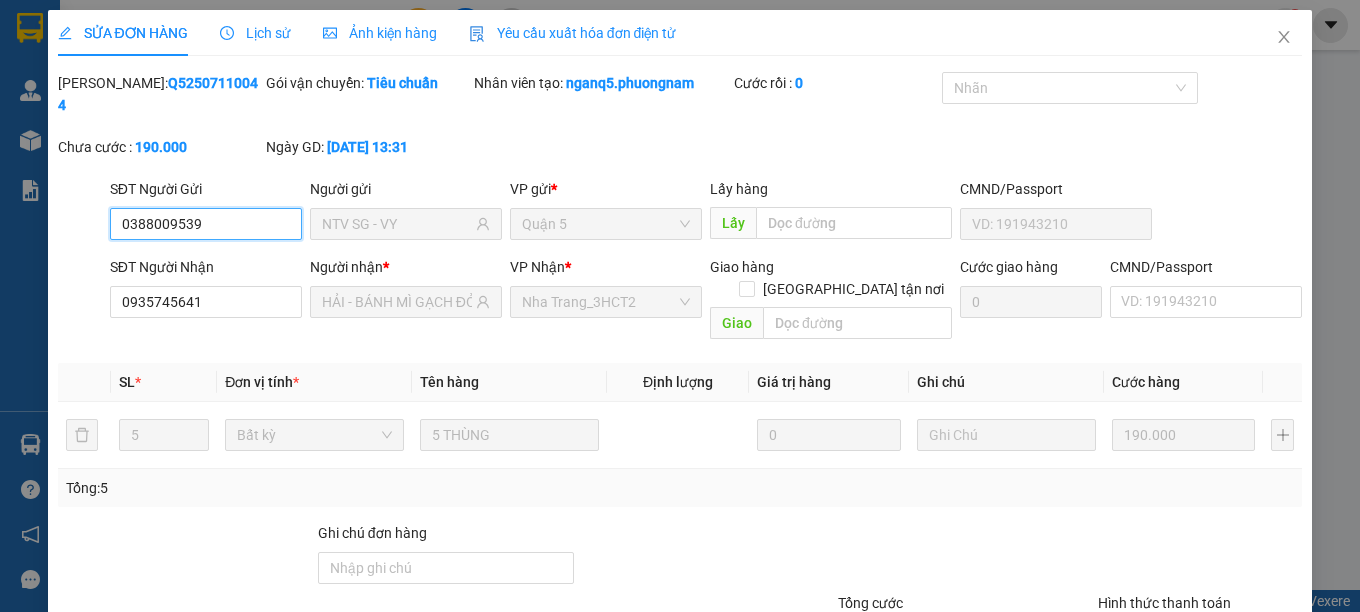 scroll, scrollTop: 132, scrollLeft: 0, axis: vertical 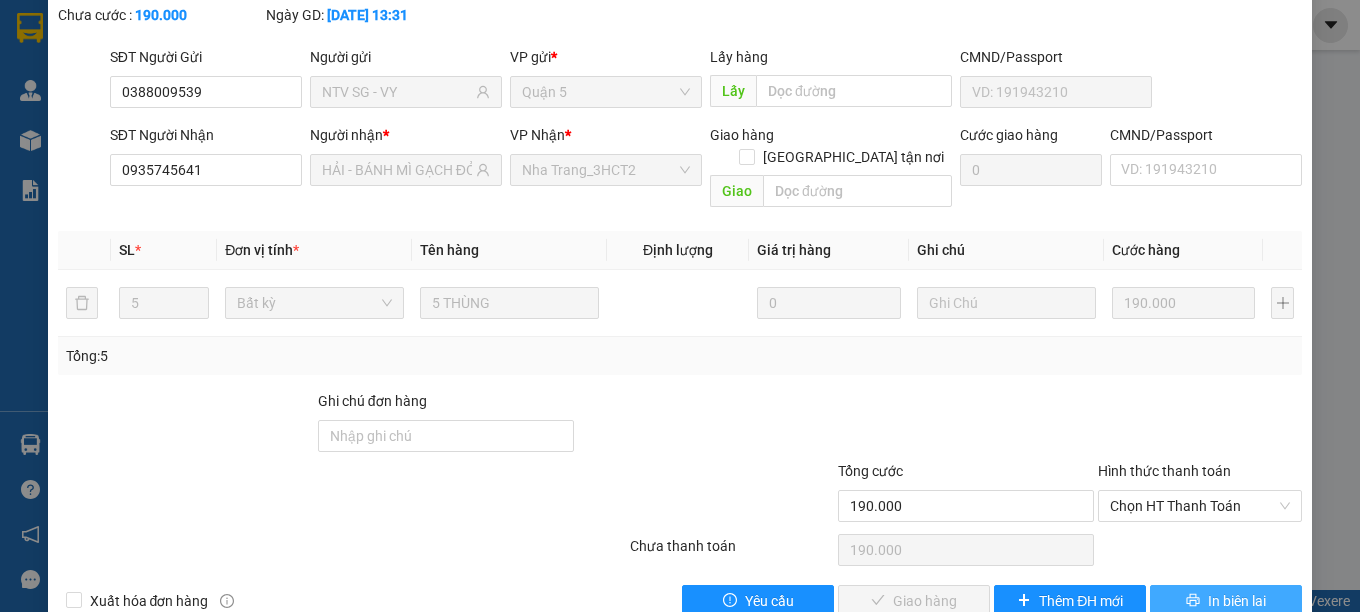 click 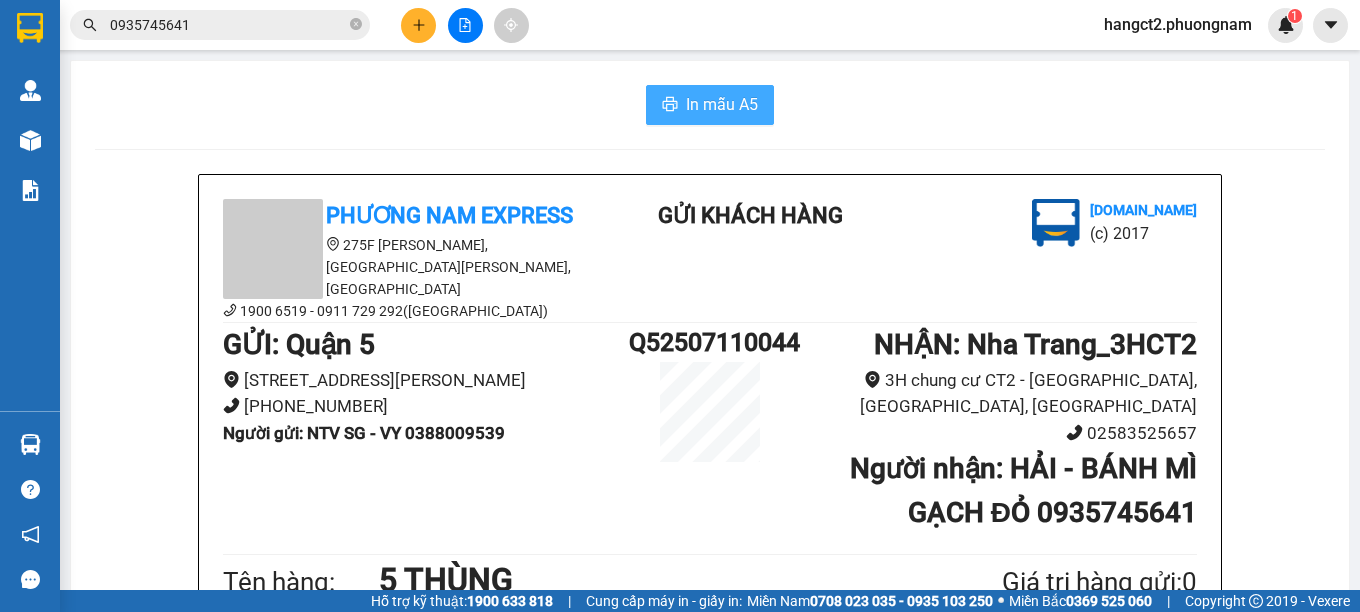 click on "In mẫu A5" at bounding box center (722, 104) 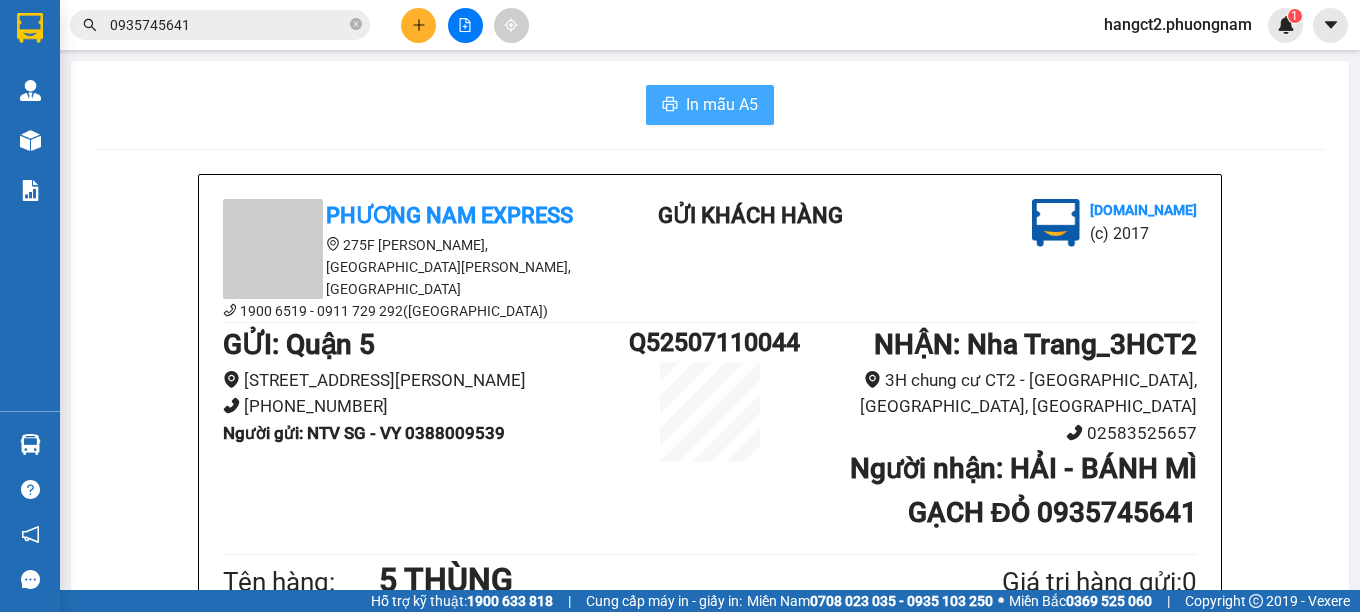 scroll, scrollTop: 0, scrollLeft: 0, axis: both 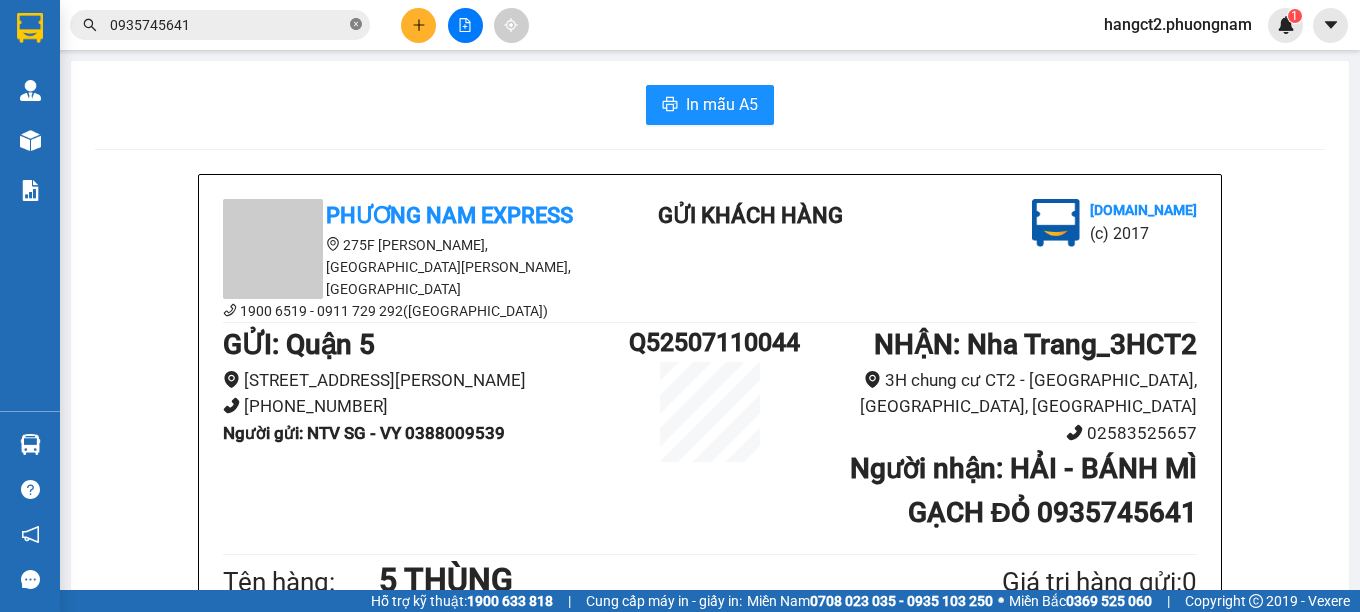 click 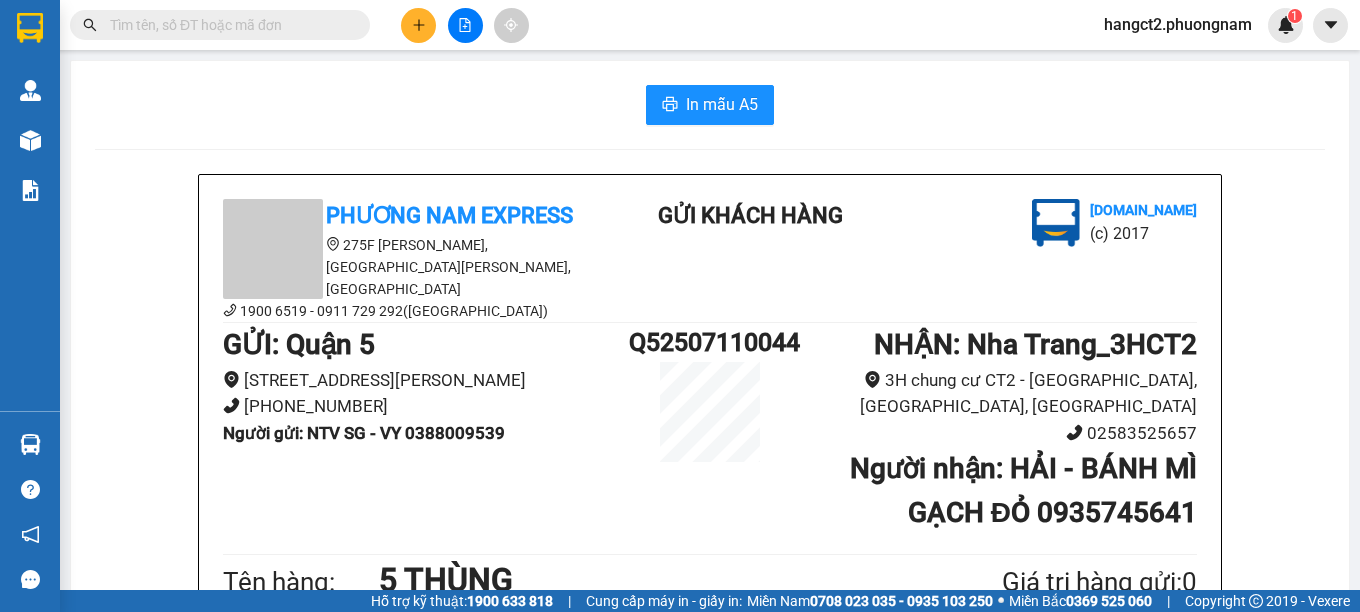 click on "Kết quả tìm kiếm ( 753 )  Bộ lọc  Mã ĐH Trạng thái Món hàng Tổng cước Chưa cước Nhãn Người gửi VP Gửi Người nhận VP Nhận Q52507120033 11:28 [DATE] VP Nhận   05:01 [DATE] 2 TX SL:  2 140.000 140.000 0362320599 FOBE Quận 5 0935745641 HẢI - BÁNH MÌ GẠCH ĐỎ [GEOGRAPHIC_DATA] Q52507110044 13:31 [DATE] VP Nhận   05:02 [DATE] 5 THÙNG SL:  5 190.000 190.000 0388009539 NTV SG - VY Quận 5 0935745641 HẢI - BÁNH MÌ GẠCH ĐỎ [GEOGRAPHIC_DATA] CT2507100005 16:15 [DATE] Chưa điều phối giao 8T LỚN + 2T NHỎ SL:  10 630.000 0935745641 HẢI - BÁNH MÌ GẠCH ĐỎ [GEOGRAPHIC_DATA] 0899381845 NGÂN - SỐ KHÁC: 0938630800 Quận 1 TC: [GEOGRAPHIC_DATA], PHƯỜNG 5... CT2507090006 16:40 [DATE] Chưa điều phối giao 7T LỚN + 1T NHỎ SL:  8 540.000 0935745641 HẢI - BÁNH MÌ GẠCH ĐỎ [GEOGRAPHIC_DATA] 0899381845 NGÂN - SỐ KHÁC: 0938630800 Quận 1 TC: 473 [GEOGRAPHIC_DATA][PERSON_NAME], [GEOGRAPHIC_DATA]... CT2507050011 16:32 [DATE] 7t lớn, 2t nhỏ" at bounding box center [680, 25] 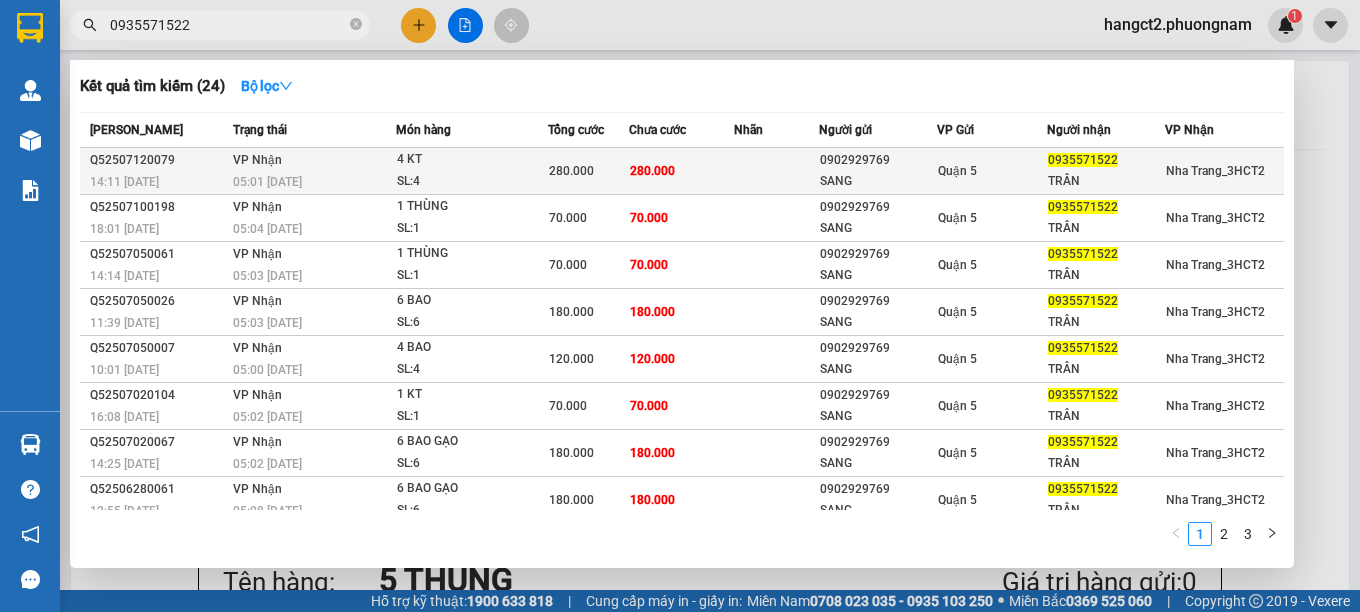 type on "0935571522" 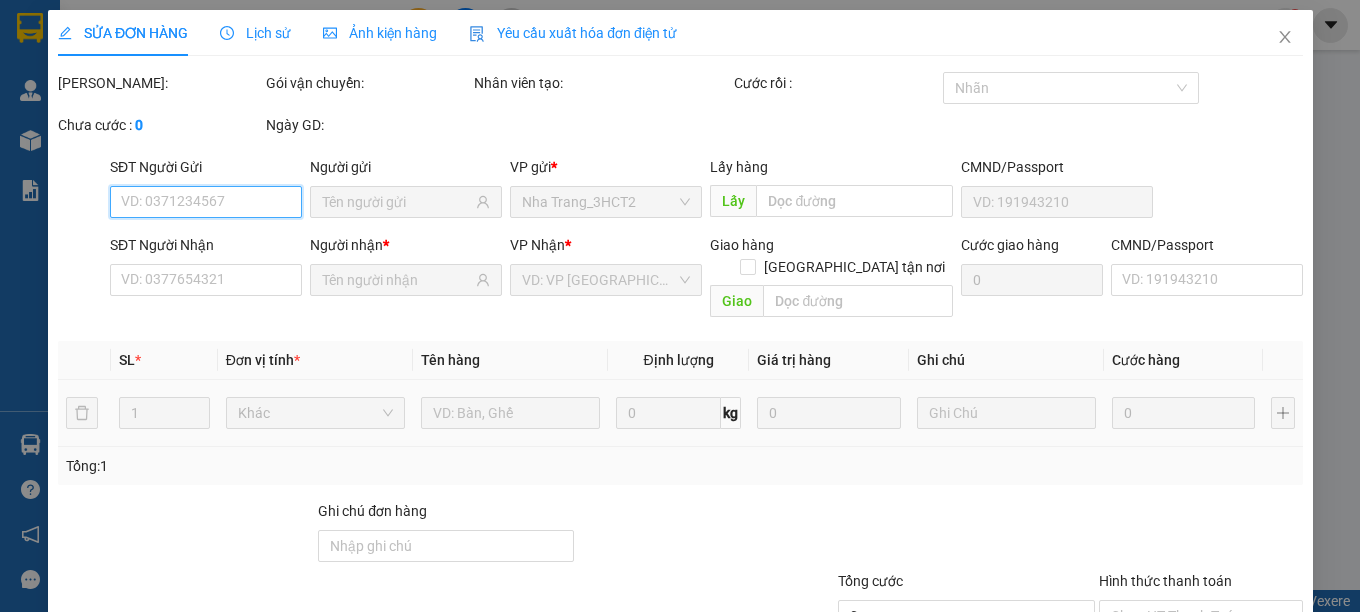 scroll, scrollTop: 132, scrollLeft: 0, axis: vertical 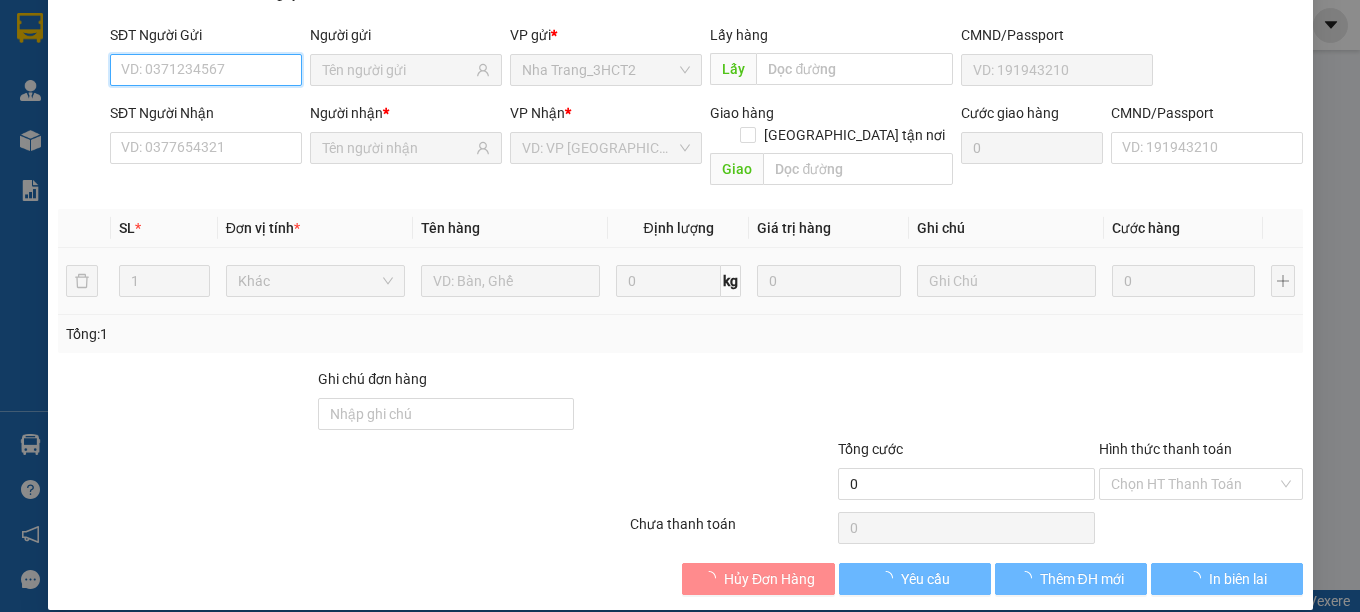 type on "0902929769" 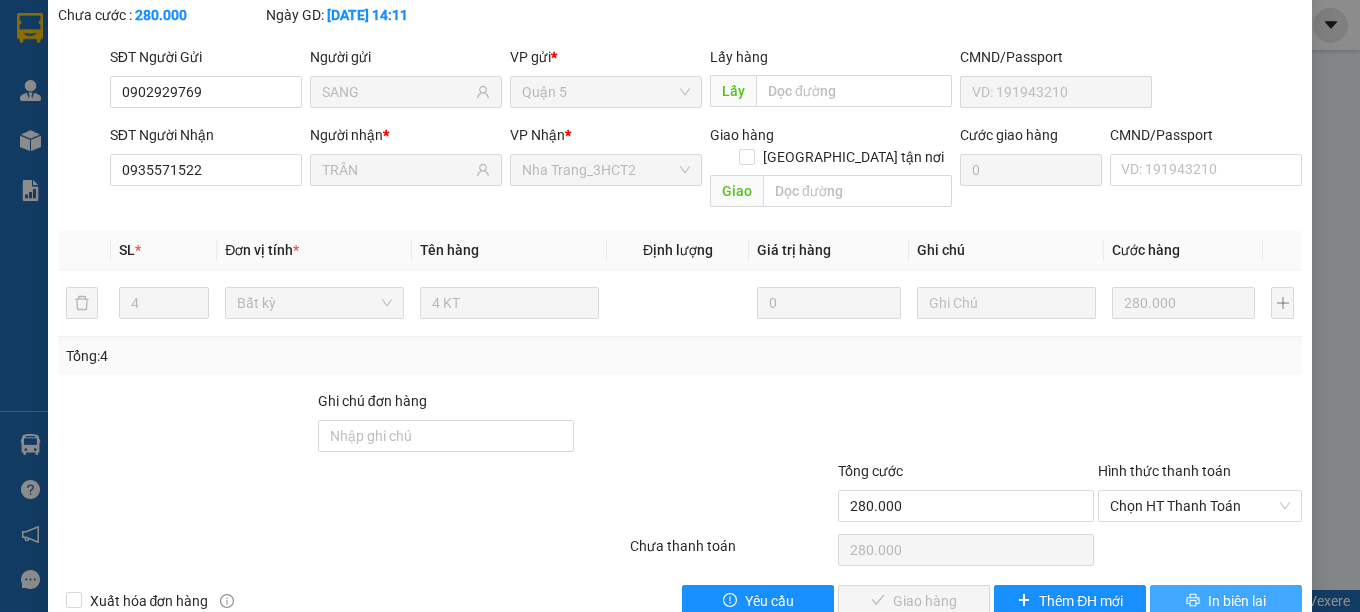 click on "In biên lai" at bounding box center (1237, 601) 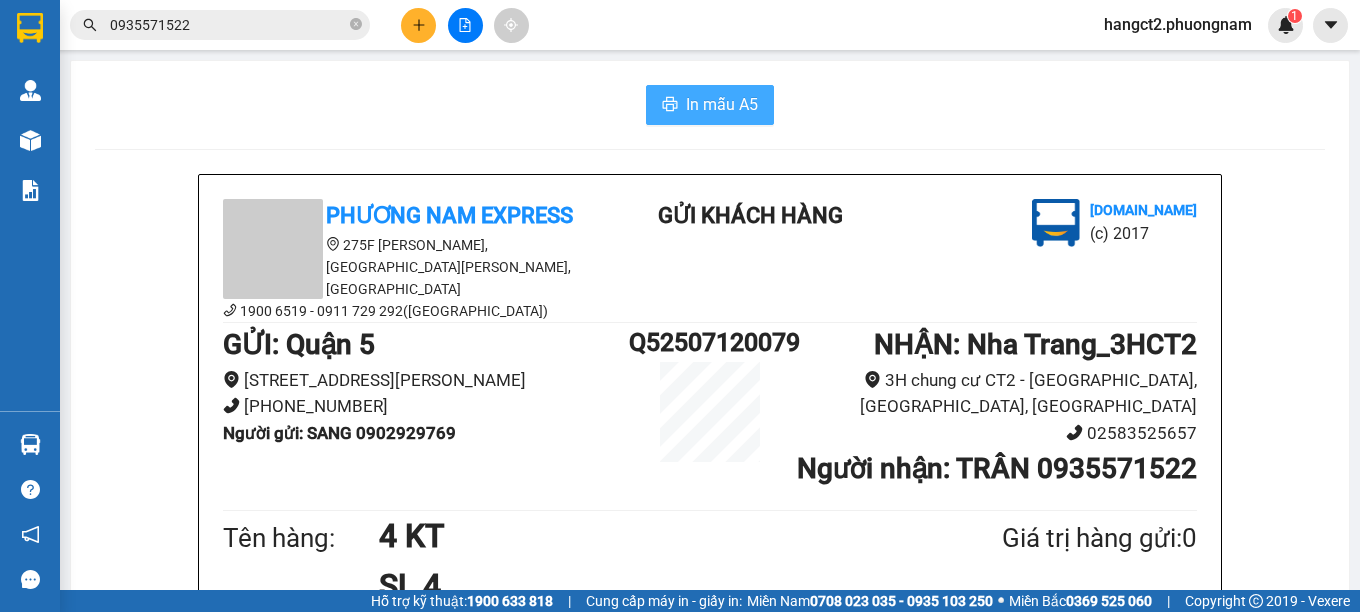 click on "In mẫu A5" at bounding box center (722, 104) 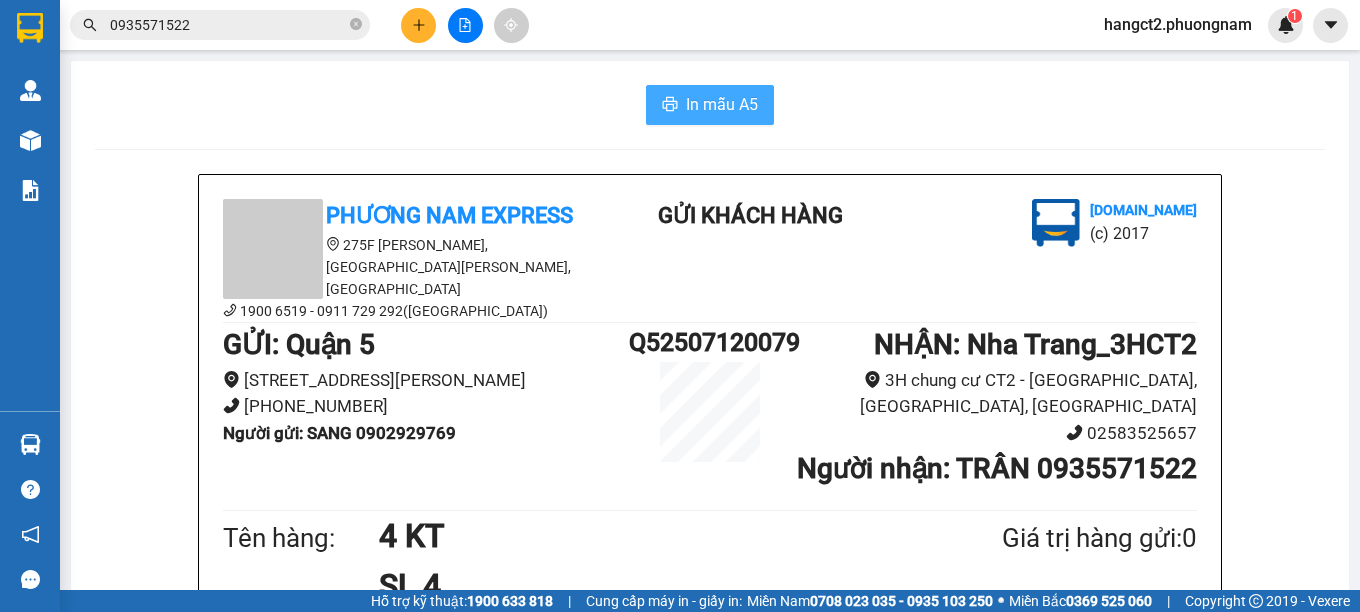 scroll, scrollTop: 0, scrollLeft: 0, axis: both 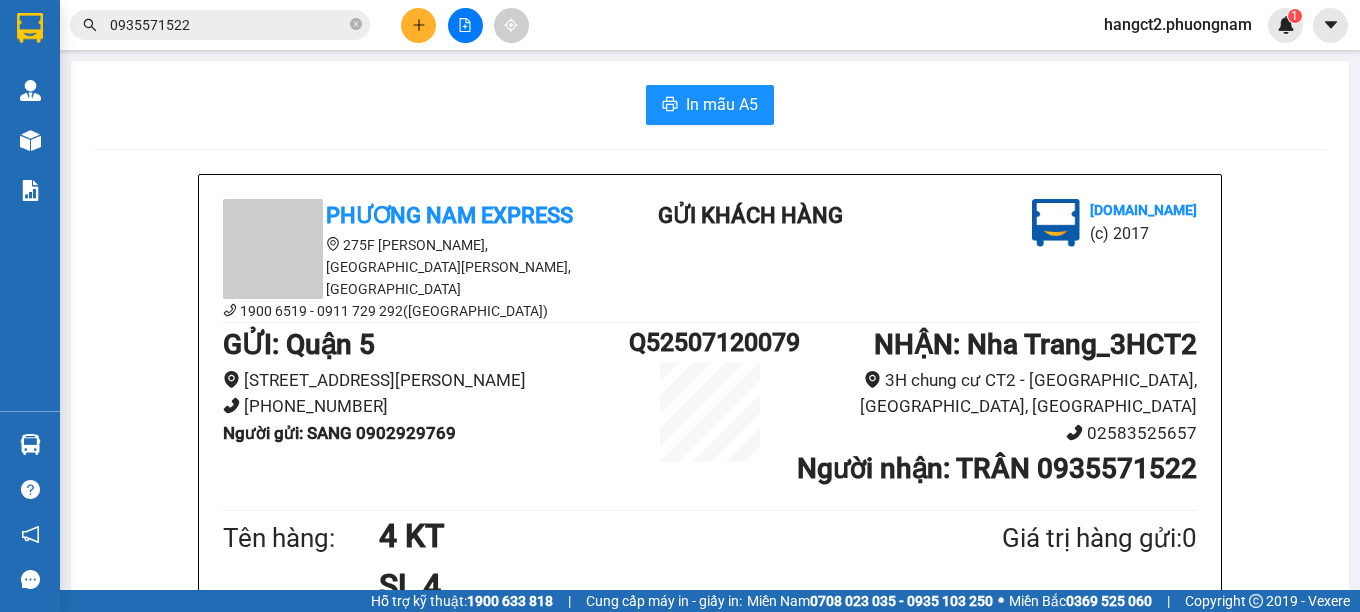 drag, startPoint x: 356, startPoint y: 18, endPoint x: 327, endPoint y: 28, distance: 30.675724 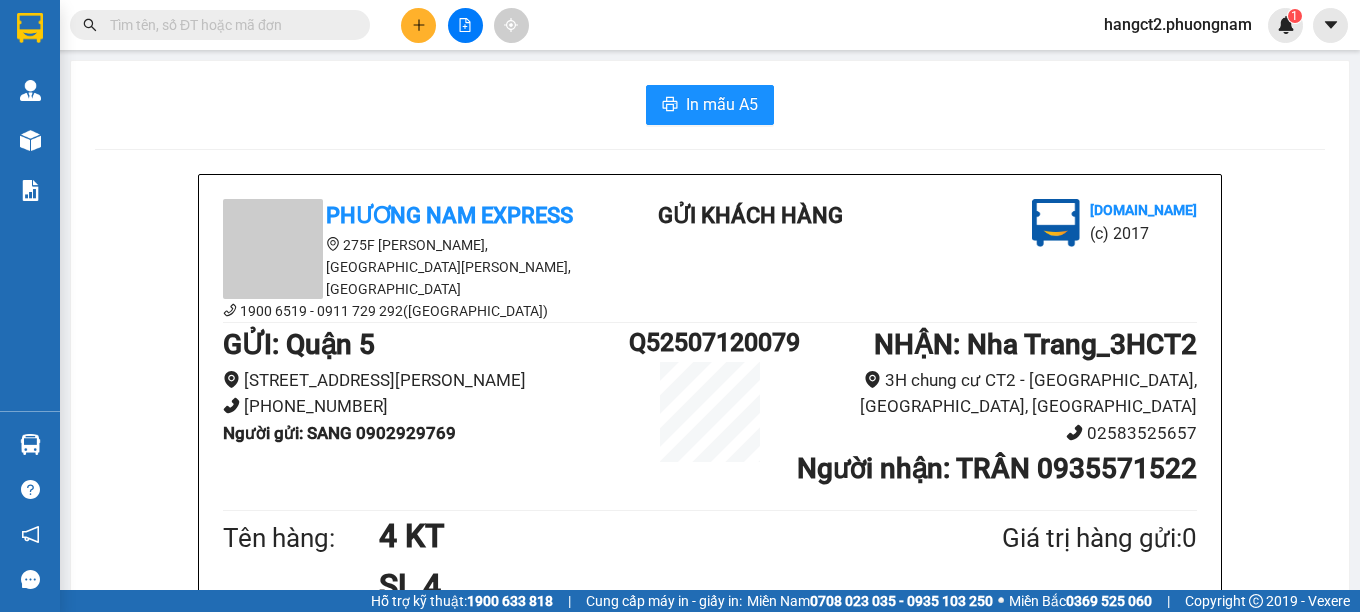 click at bounding box center [228, 25] 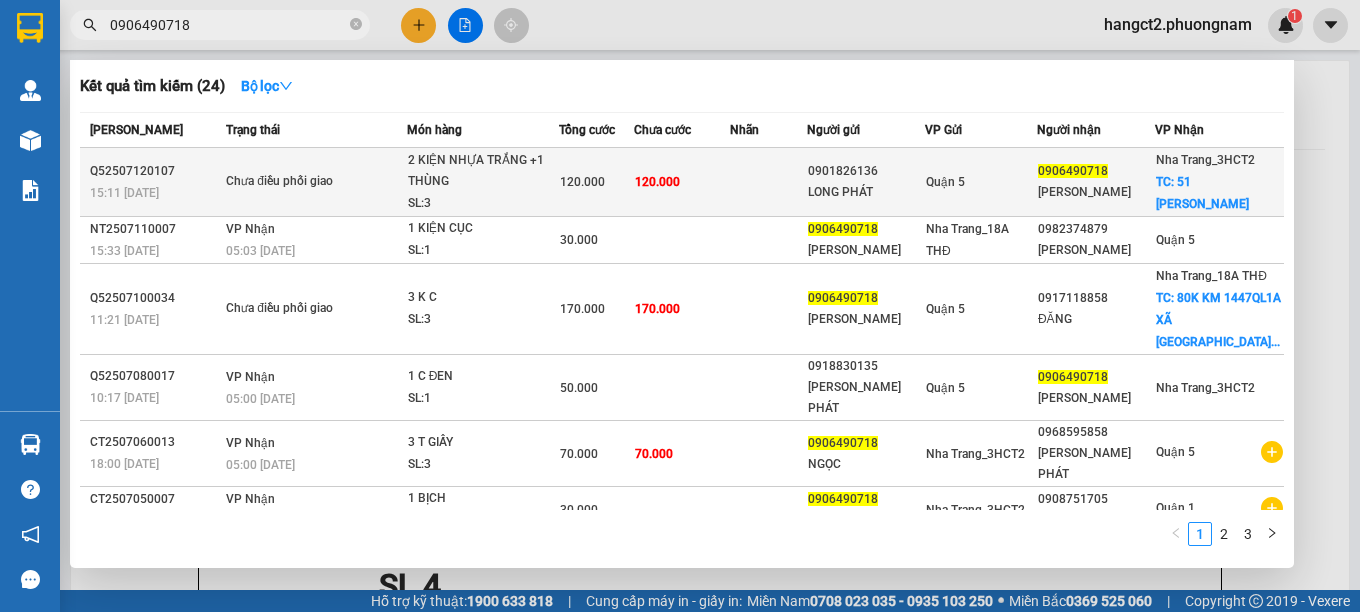 type on "0906490718" 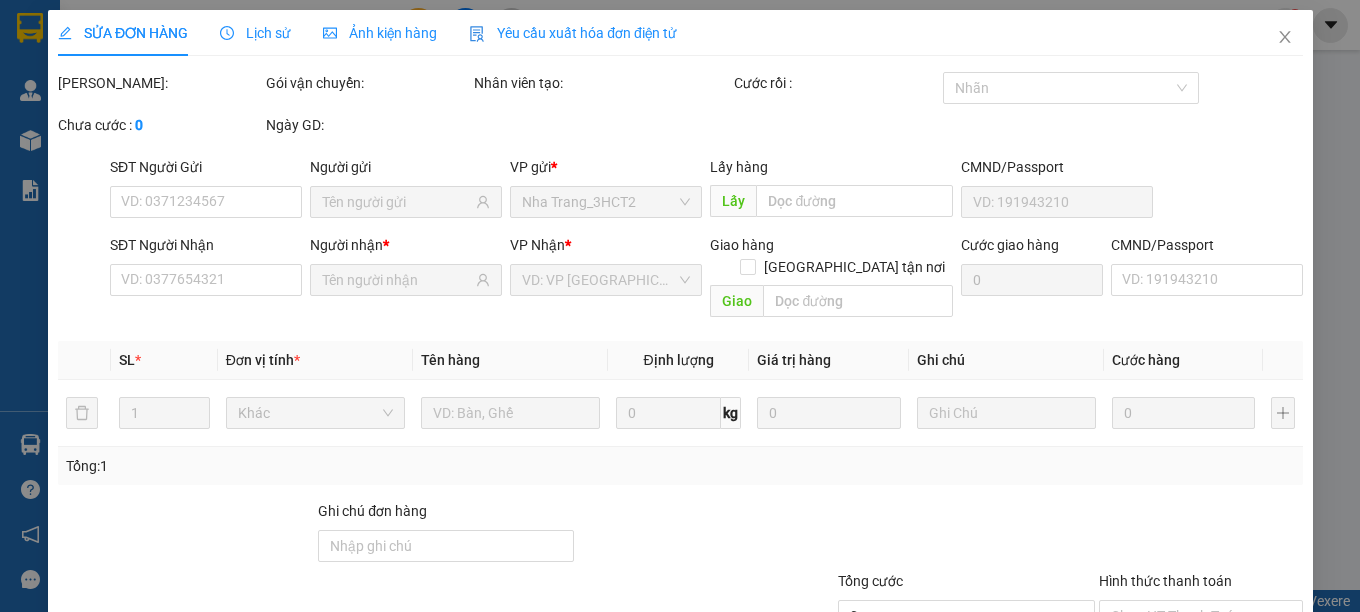 type on "0901826136" 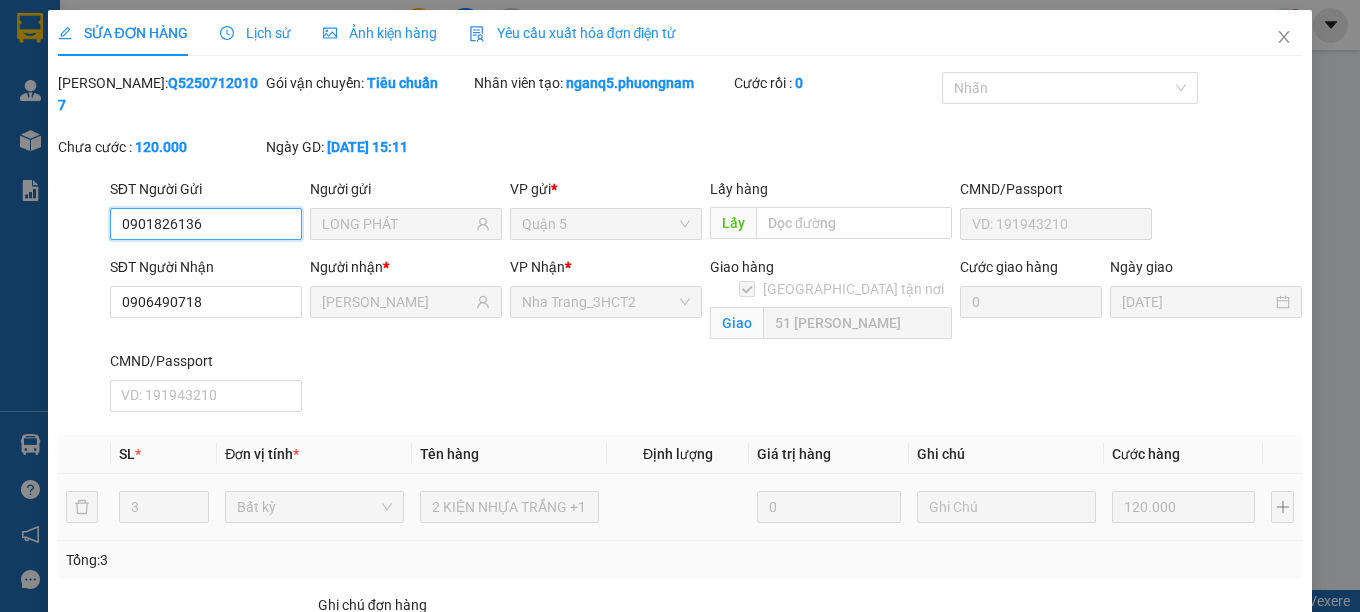 scroll, scrollTop: 226, scrollLeft: 0, axis: vertical 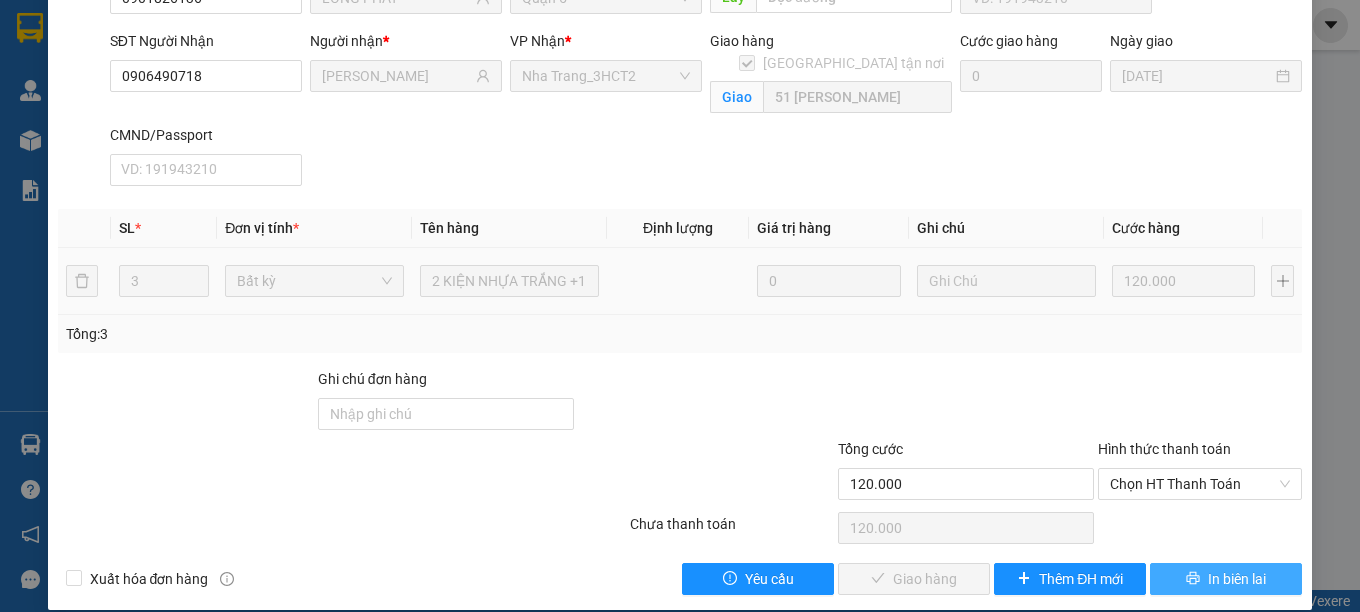 click on "In biên lai" at bounding box center [1226, 579] 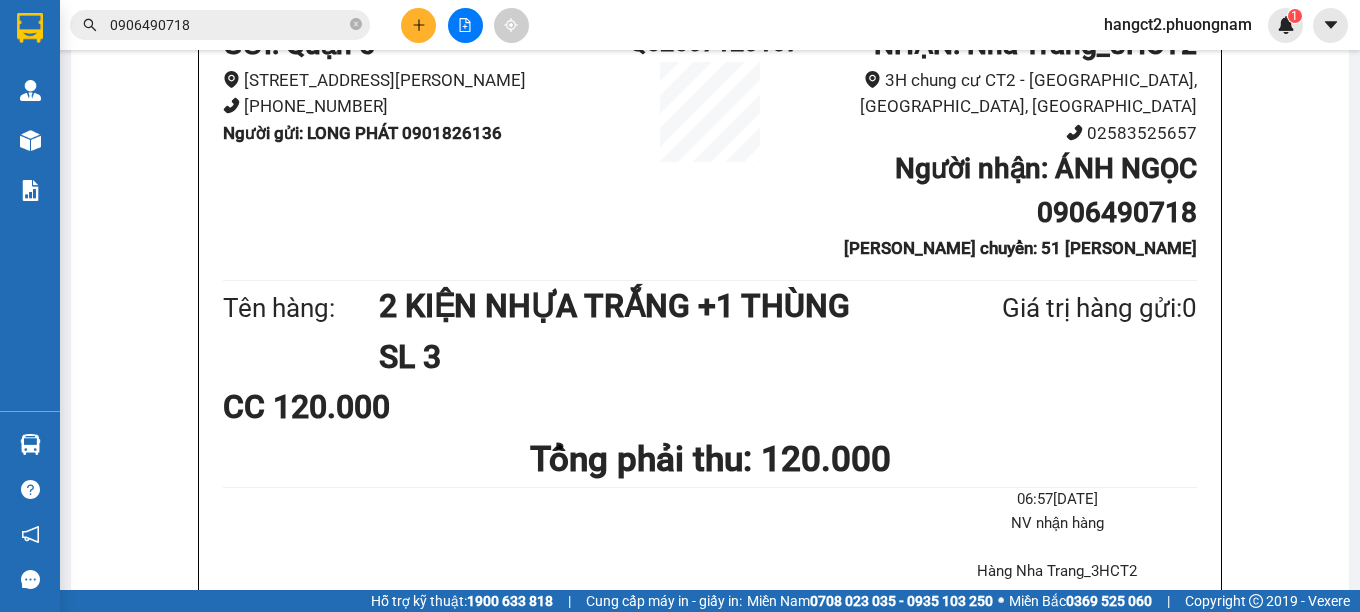 scroll, scrollTop: 200, scrollLeft: 0, axis: vertical 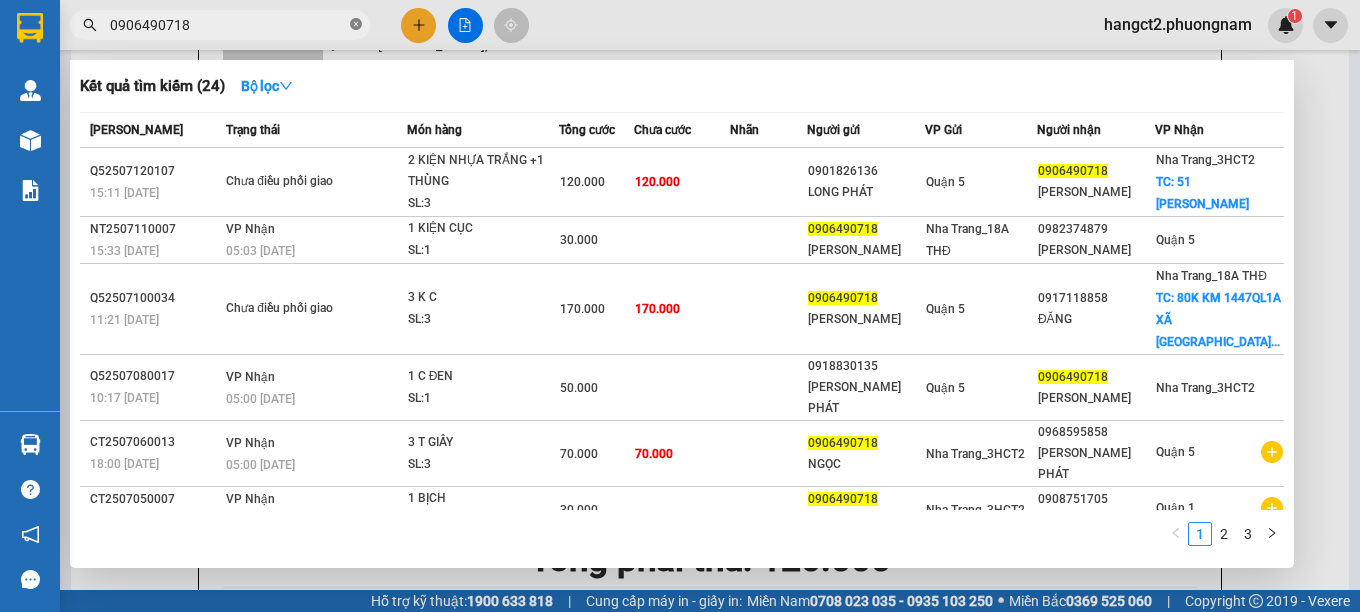 click 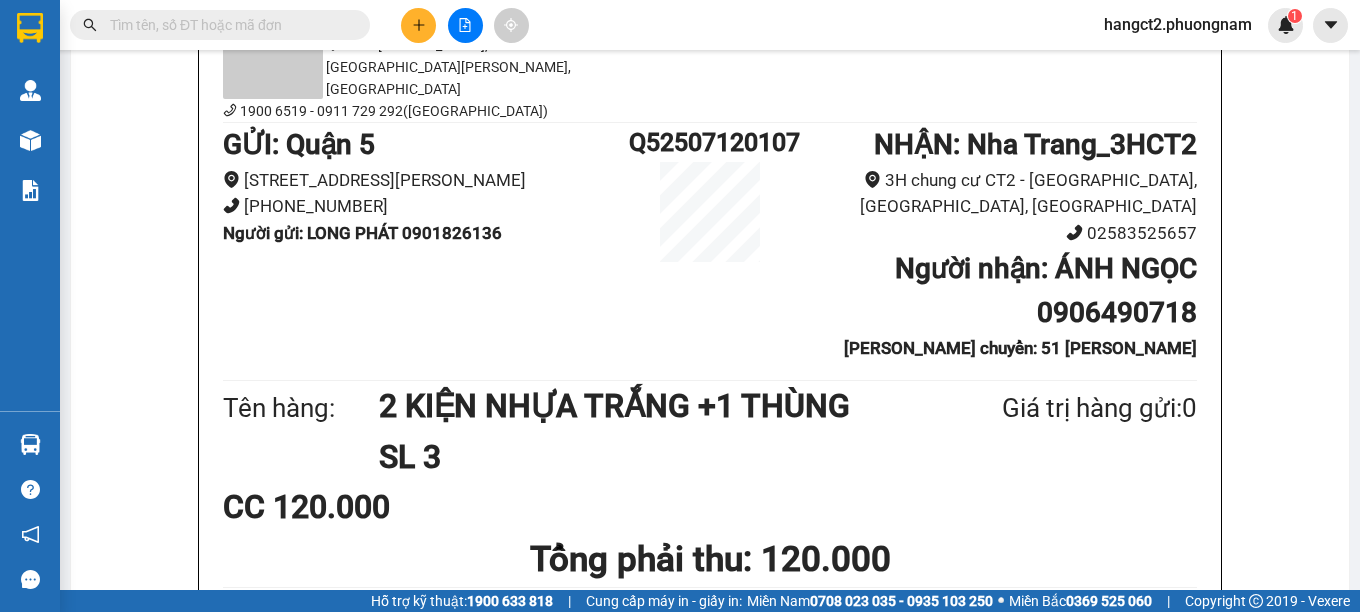 click at bounding box center [228, 25] 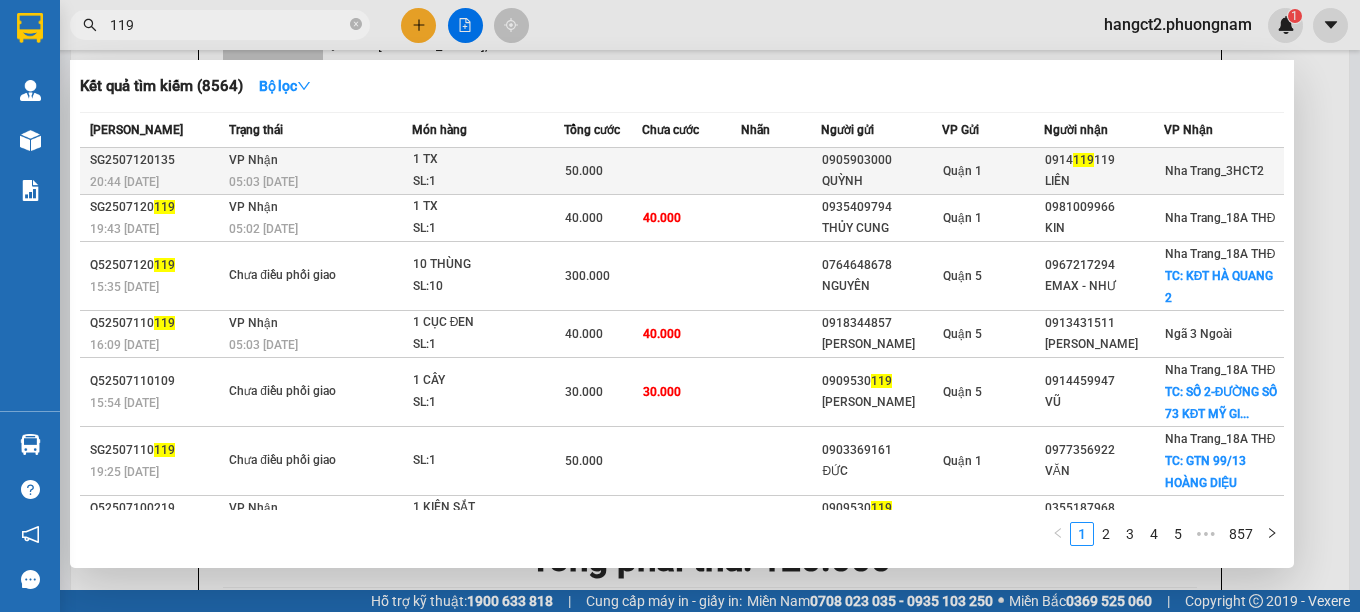 type on "119" 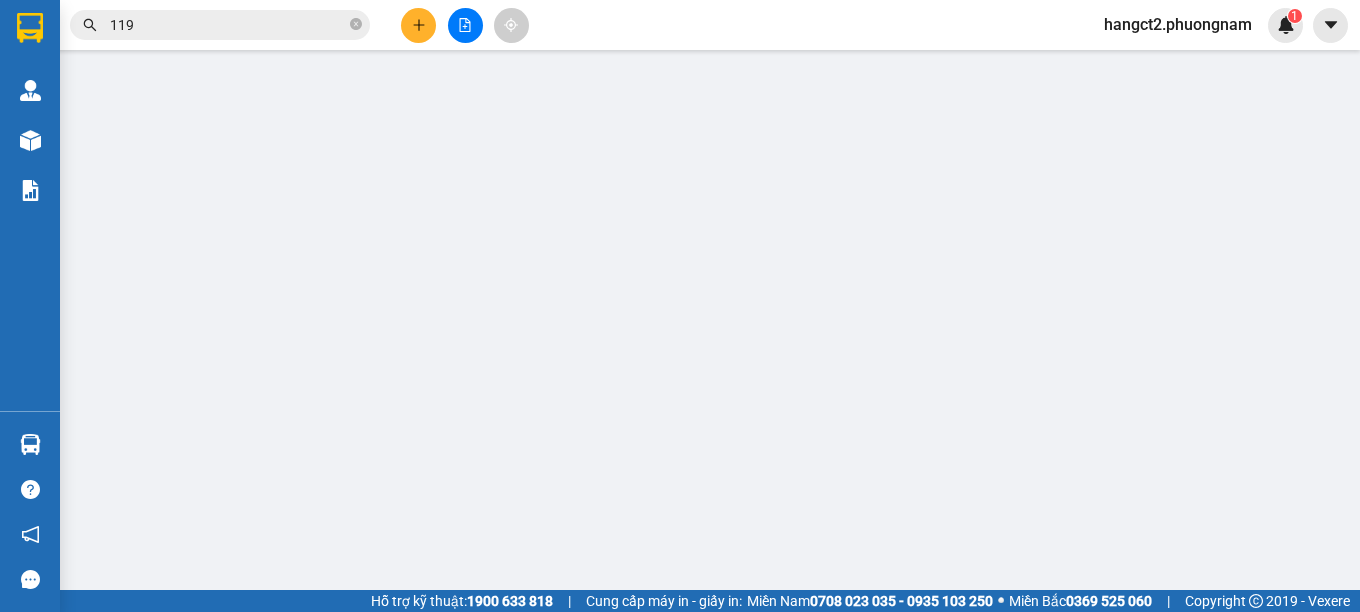 scroll, scrollTop: 0, scrollLeft: 0, axis: both 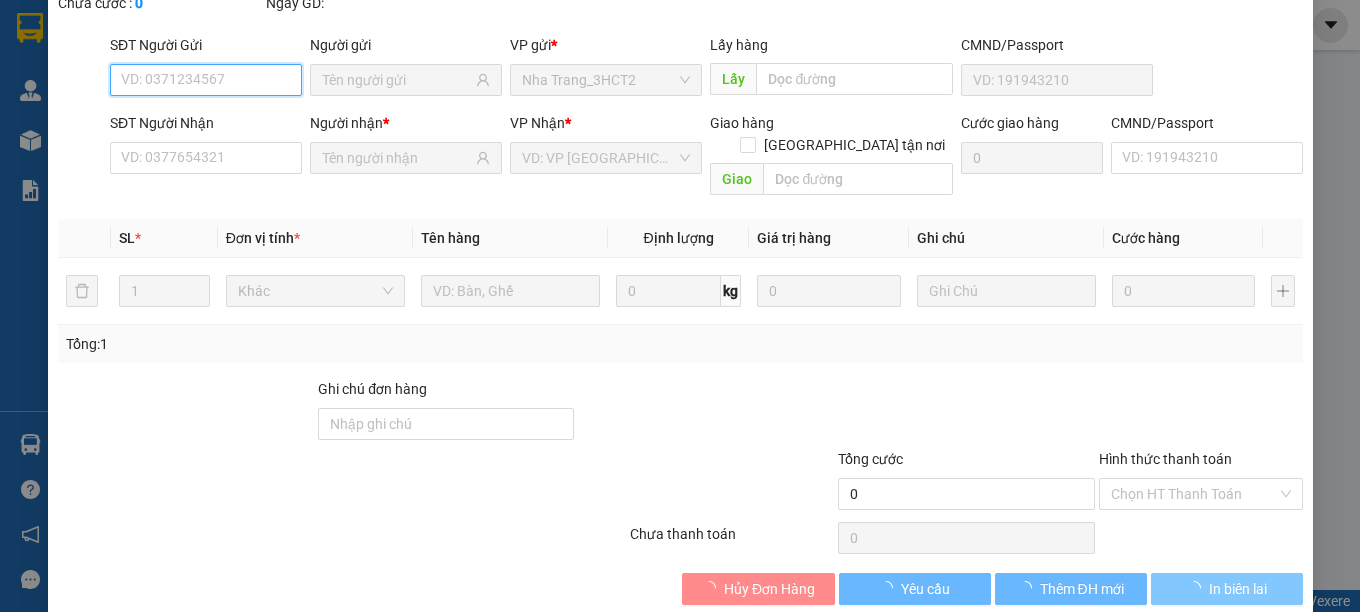 type on "0905903000" 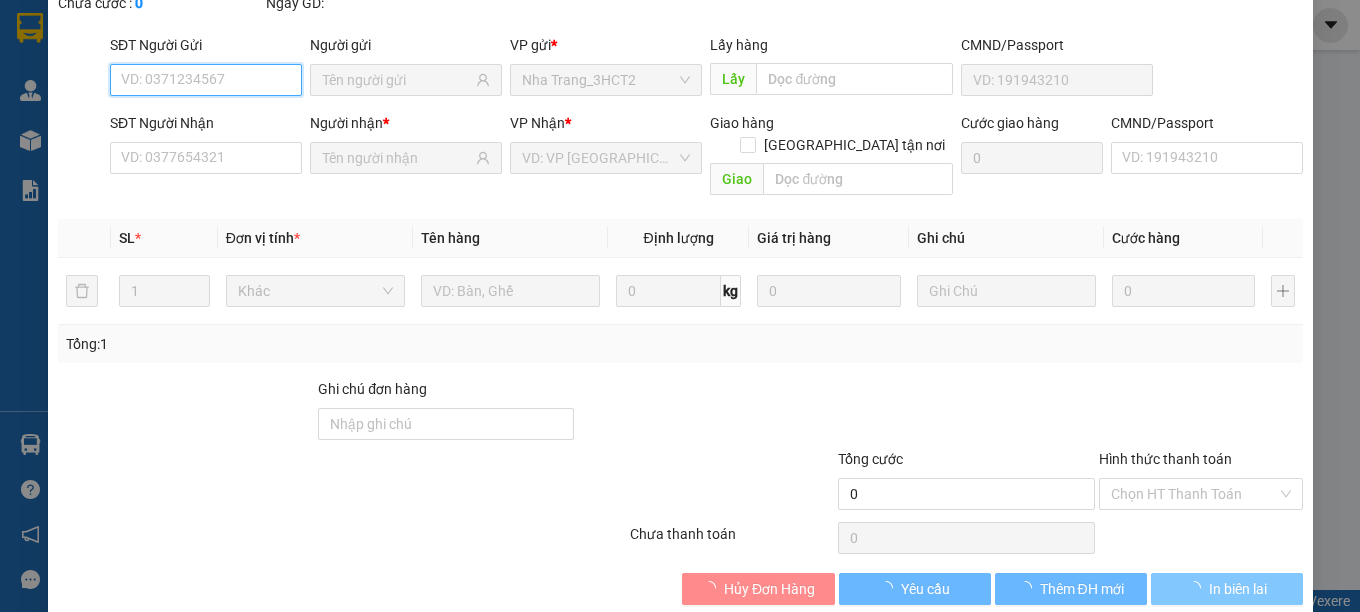 type on "QUỲNH" 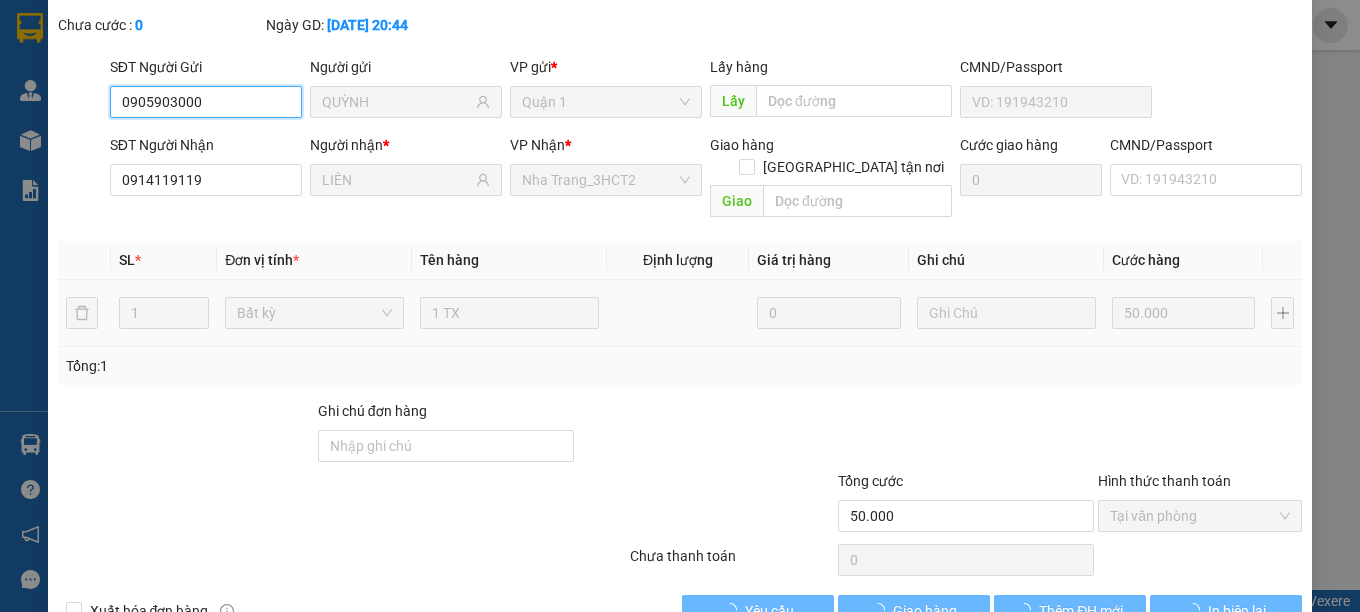 scroll, scrollTop: 132, scrollLeft: 0, axis: vertical 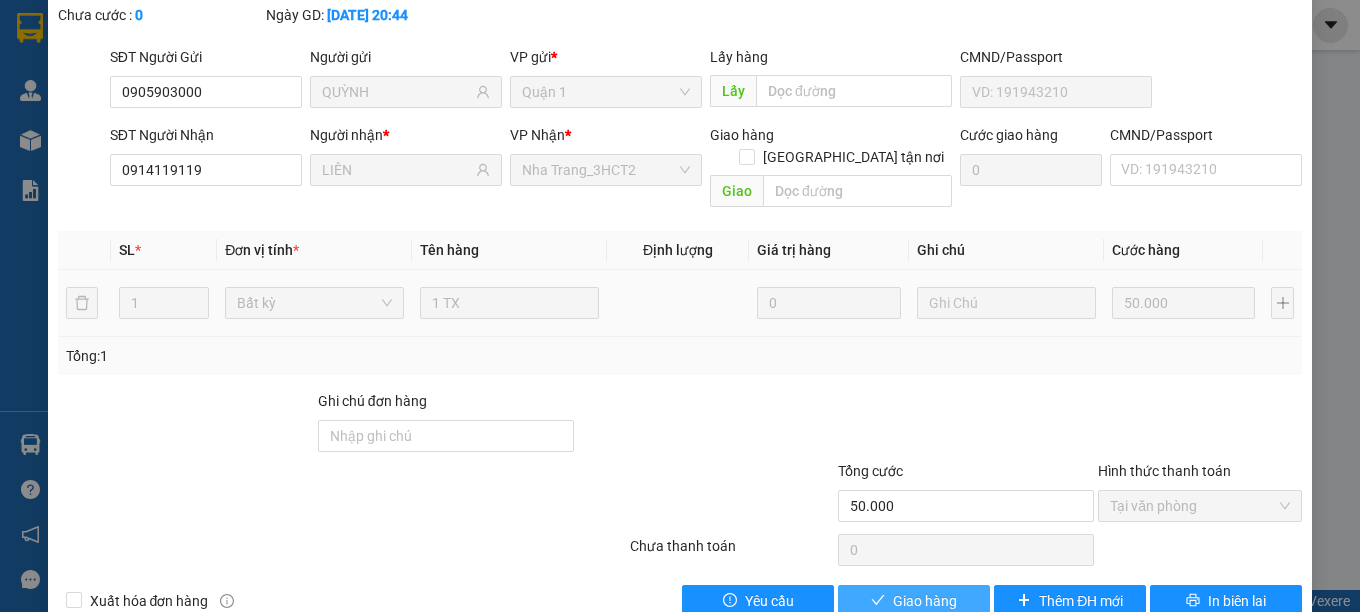 click on "Giao hàng" at bounding box center [925, 601] 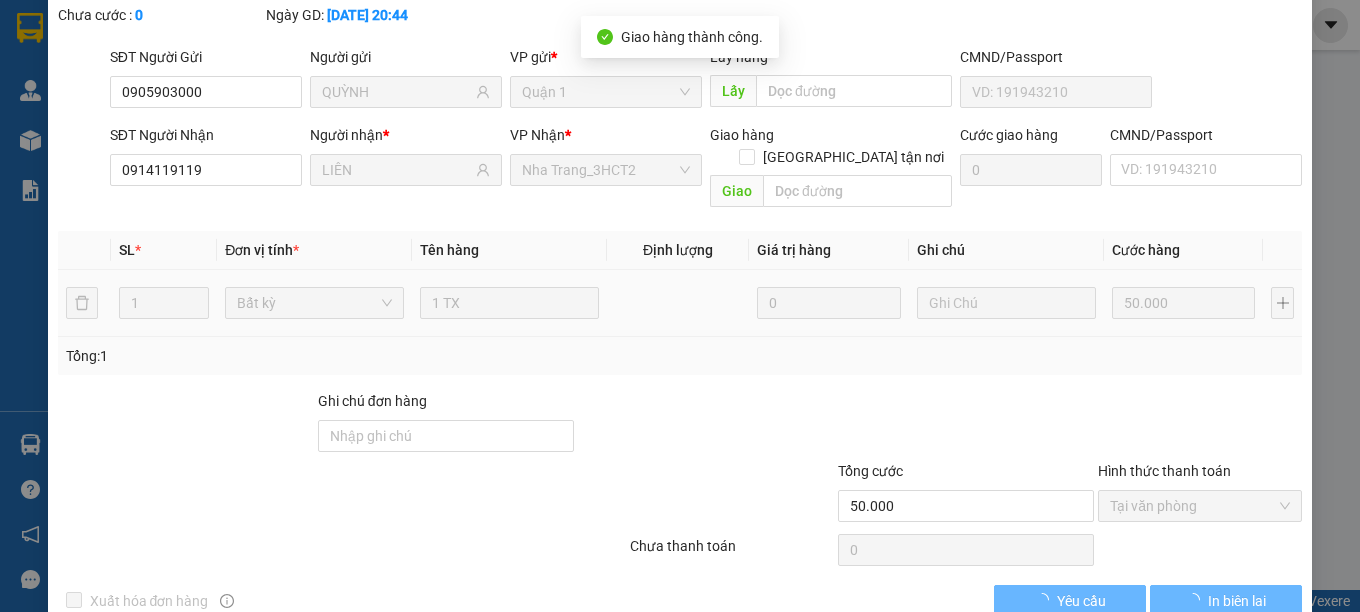 scroll, scrollTop: 154, scrollLeft: 0, axis: vertical 